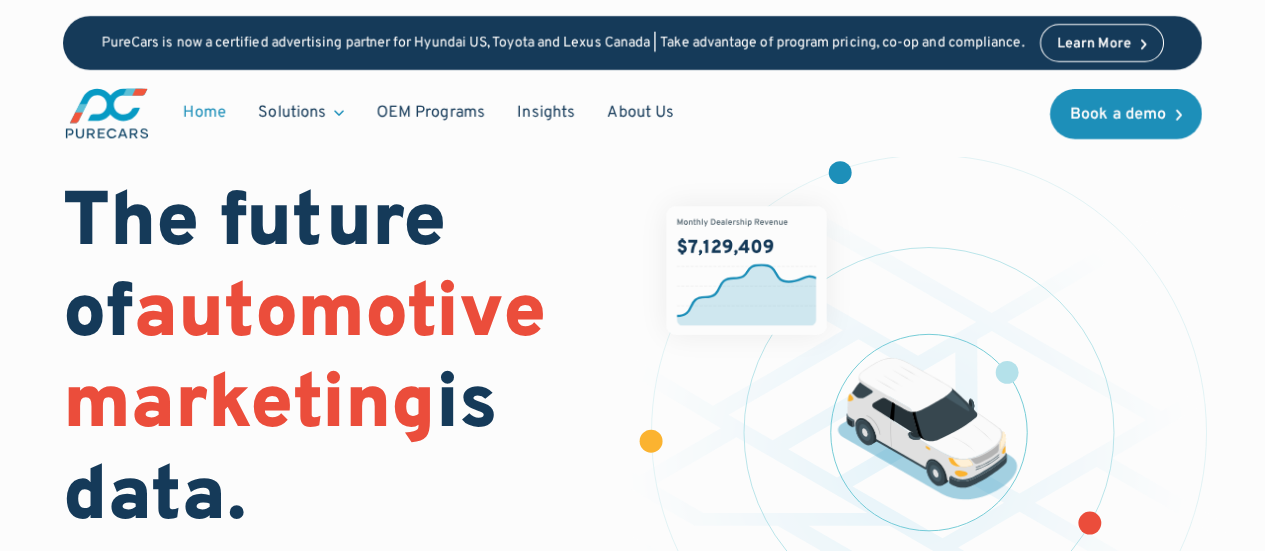 scroll, scrollTop: 0, scrollLeft: 0, axis: both 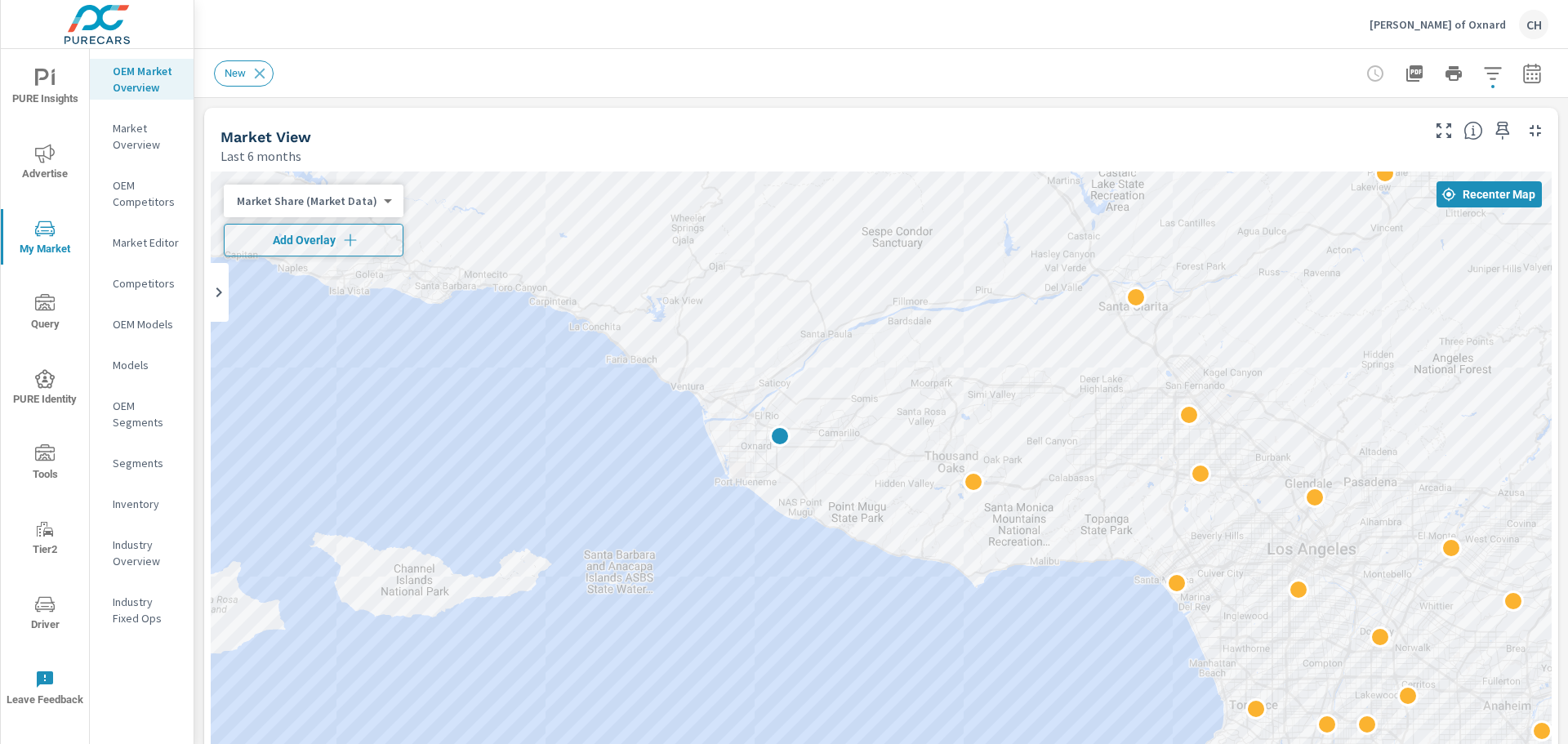 click 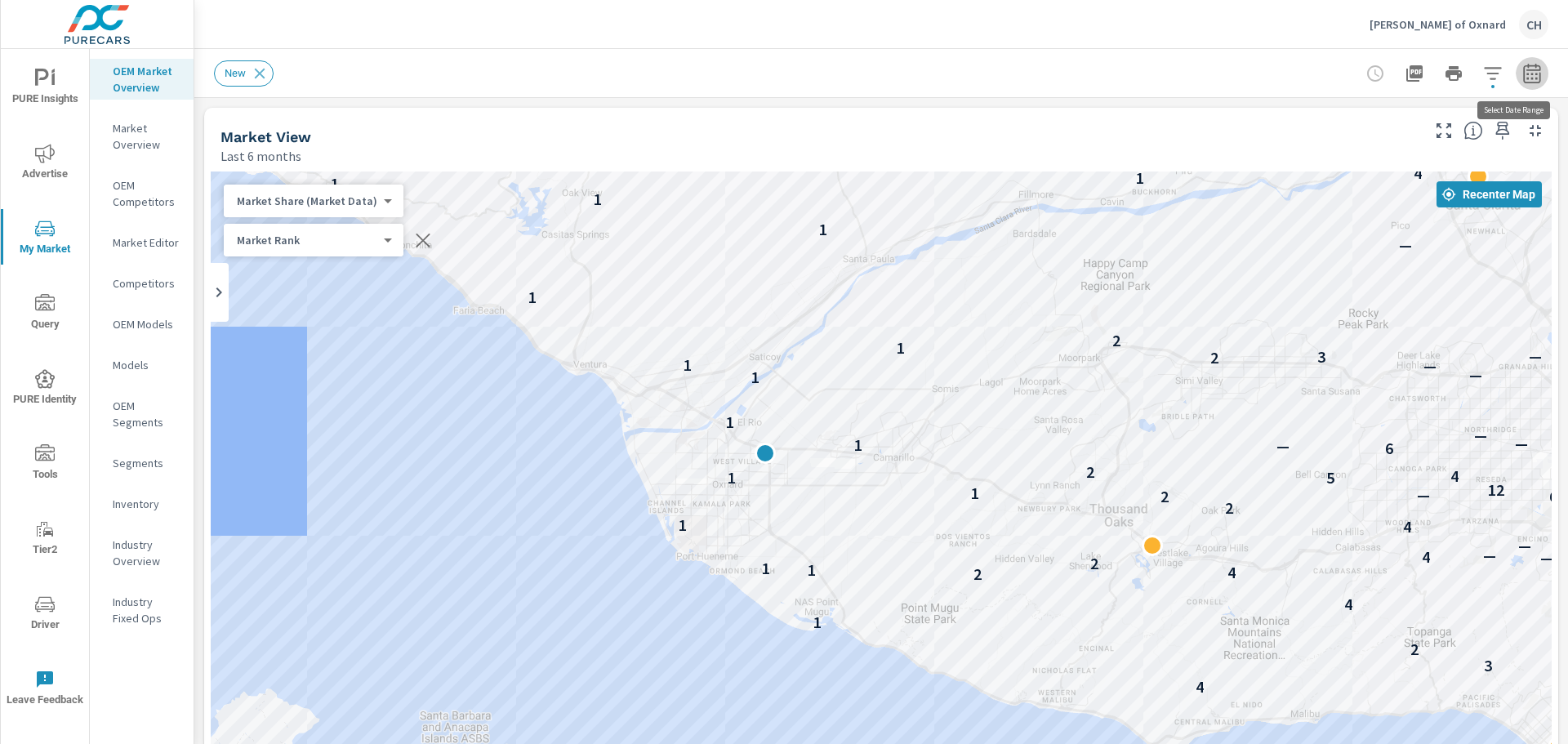 click 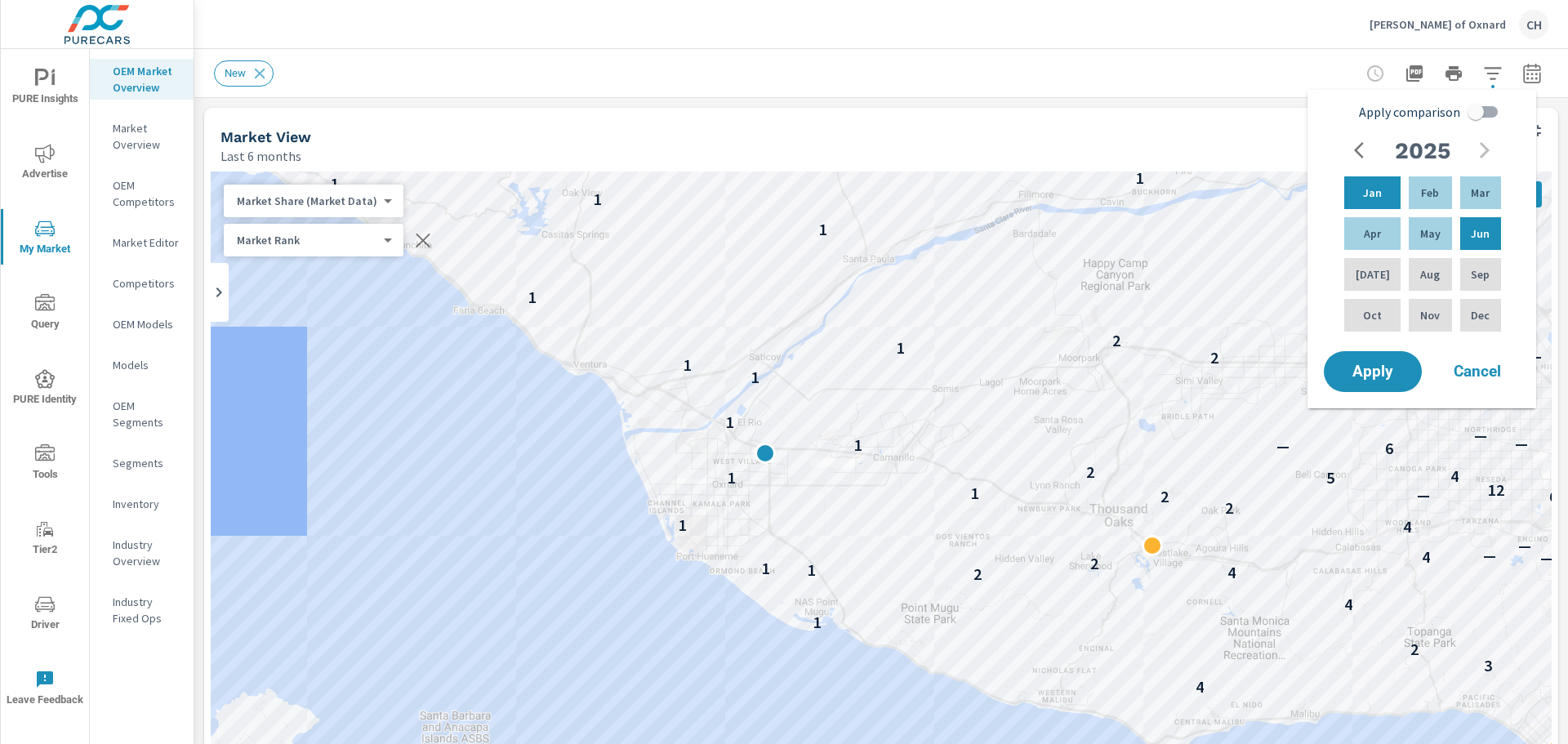 click on "Apply comparison" at bounding box center [1476, 112] 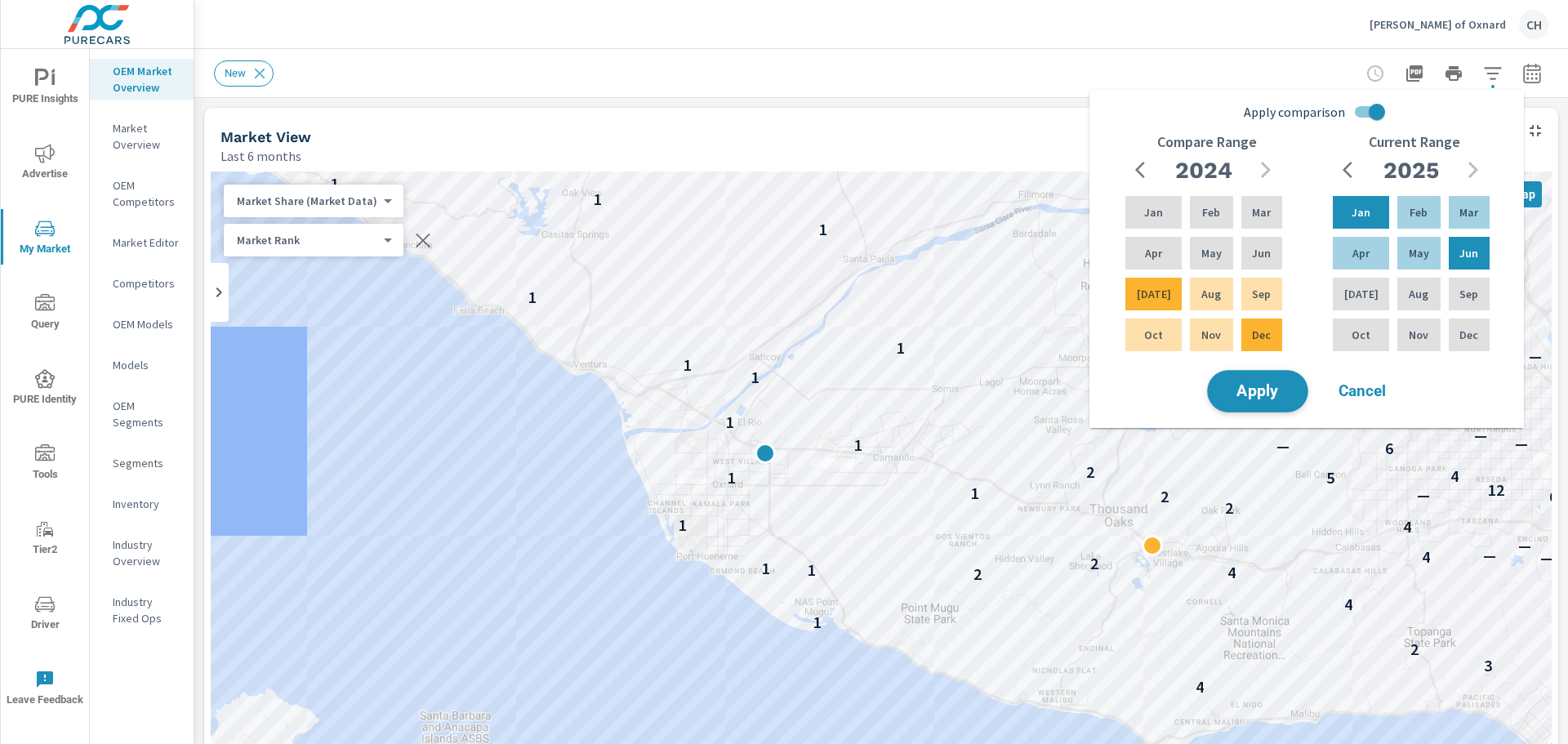 click on "Apply" at bounding box center (1258, 391) 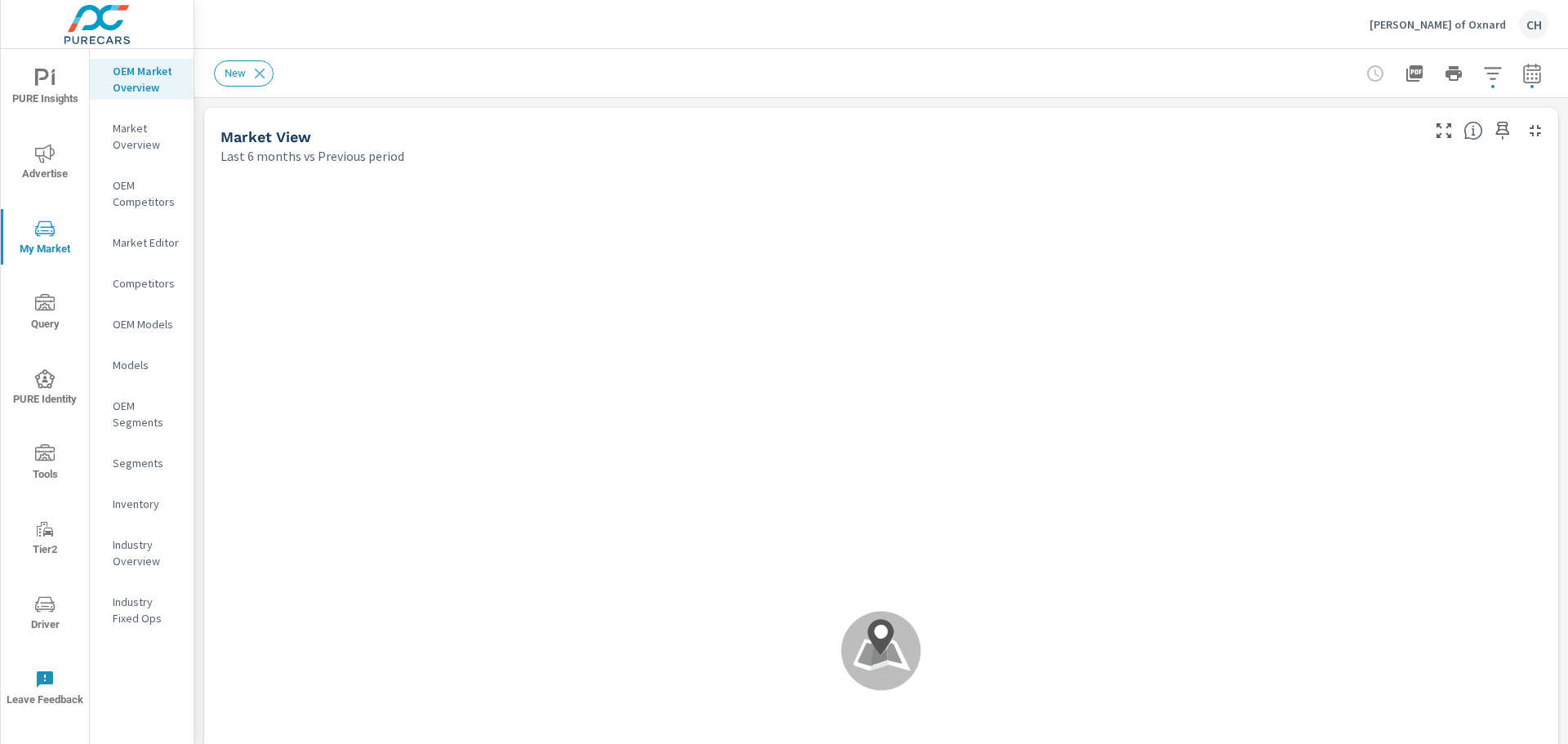 scroll, scrollTop: 1, scrollLeft: 0, axis: vertical 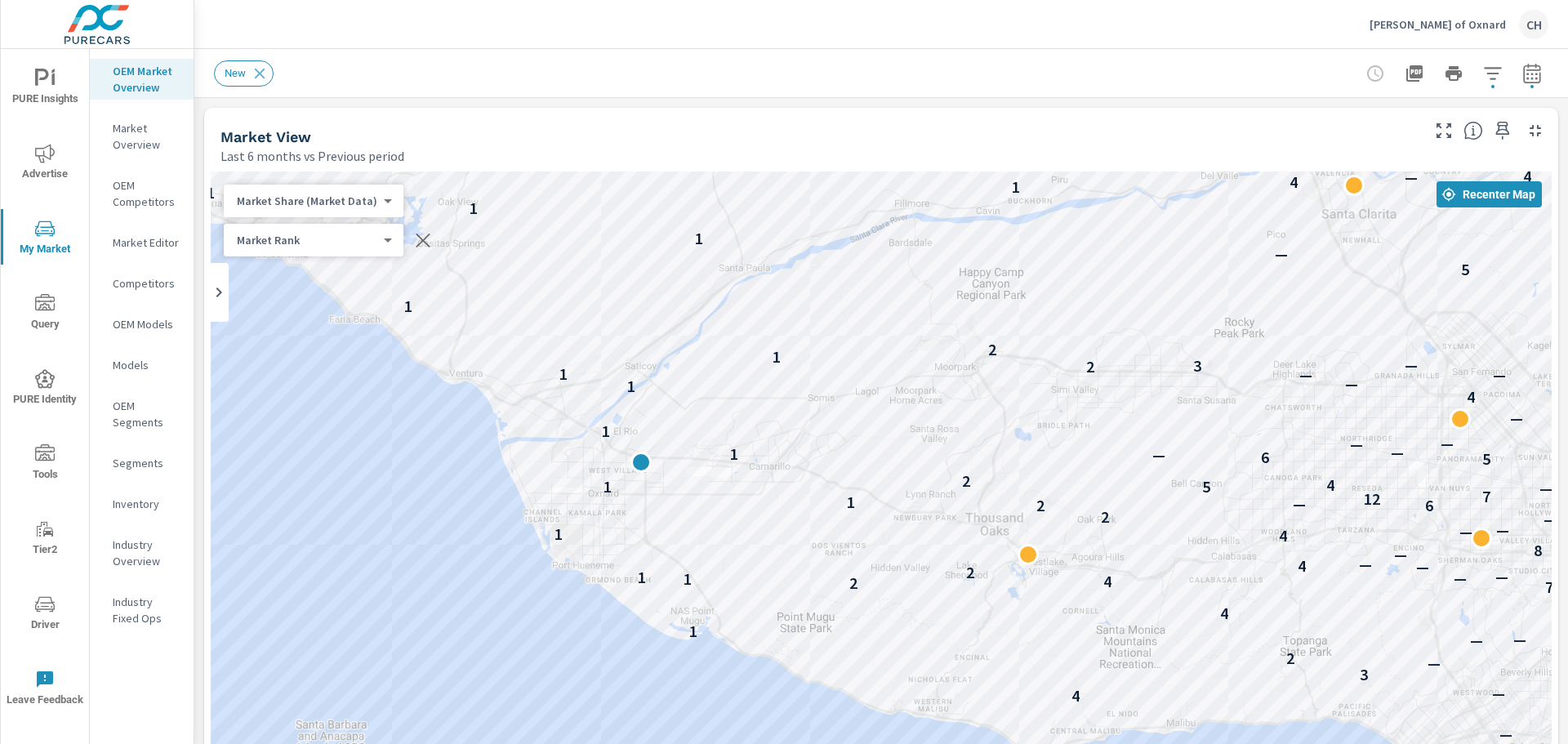 drag, startPoint x: 992, startPoint y: 659, endPoint x: 849, endPoint y: 450, distance: 253.23902 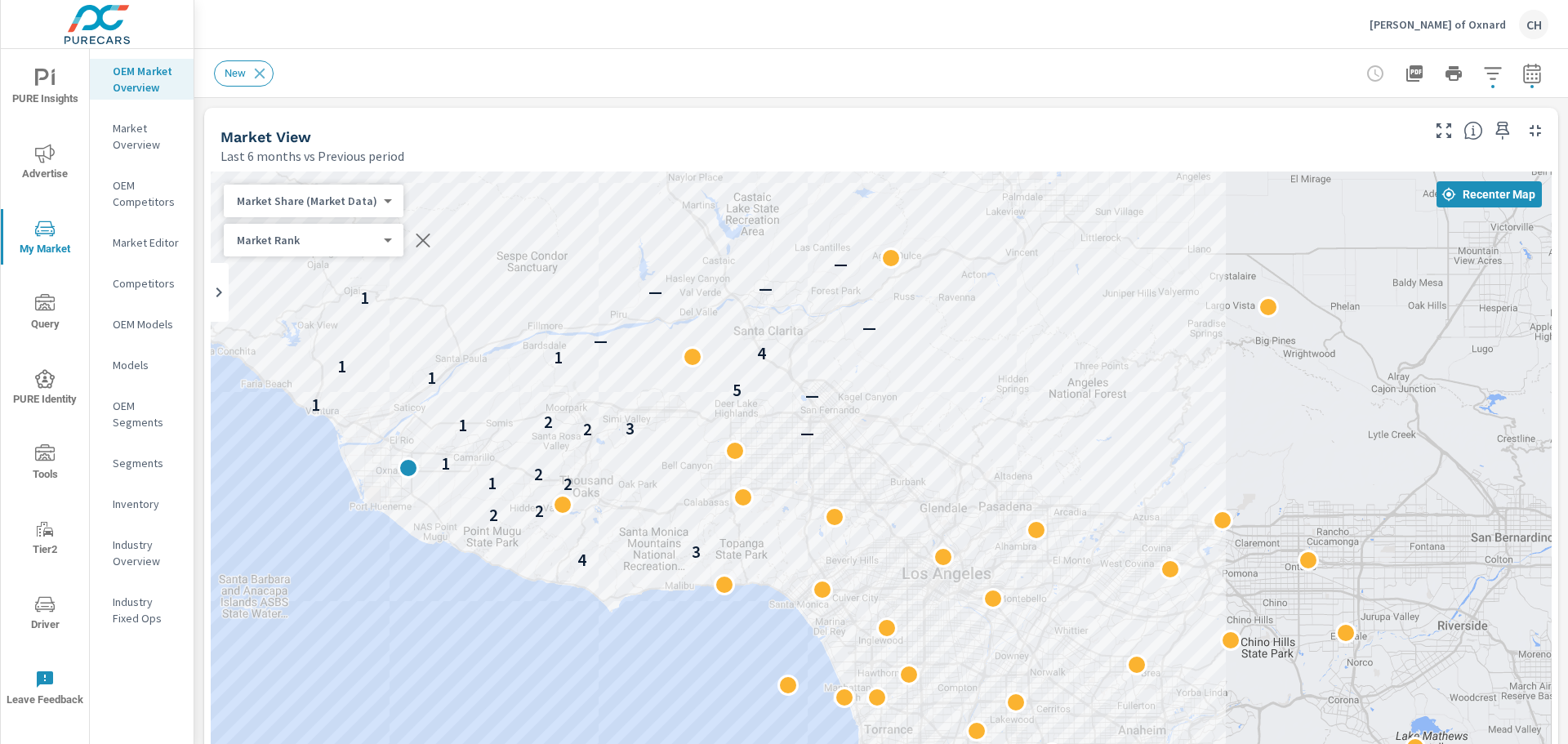 scroll, scrollTop: 327, scrollLeft: 0, axis: vertical 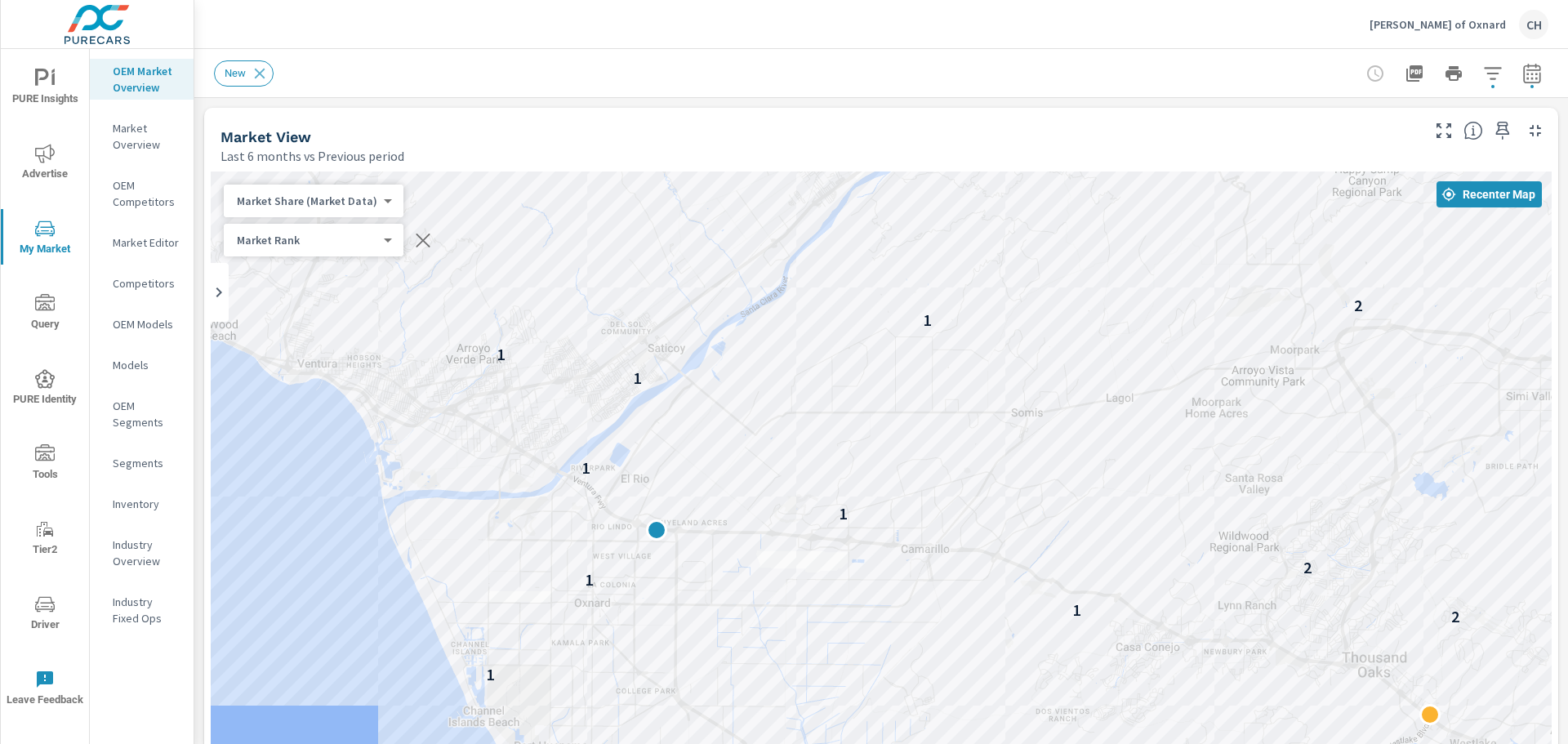 drag, startPoint x: 440, startPoint y: 439, endPoint x: 820, endPoint y: 479, distance: 382.0995 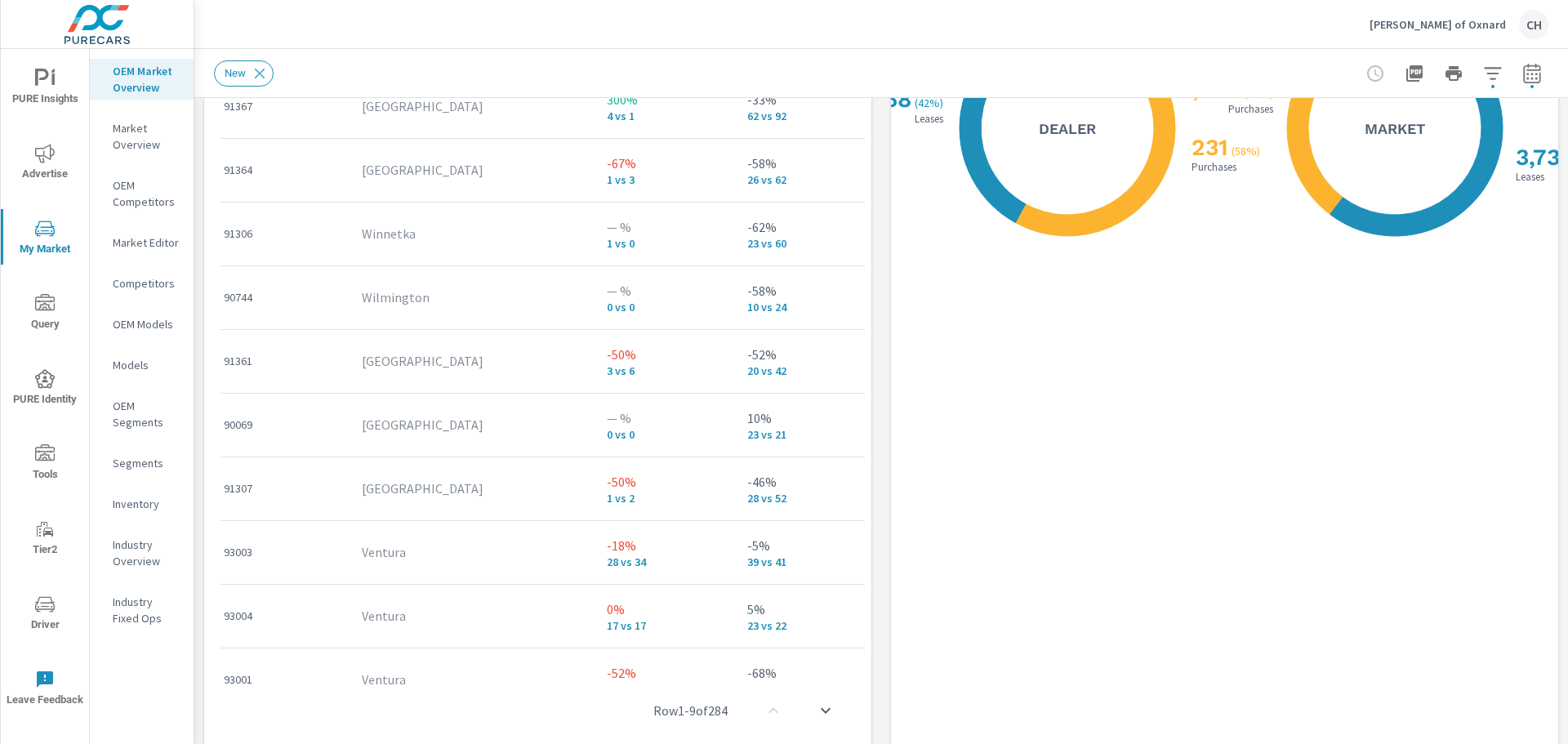 scroll, scrollTop: 2119, scrollLeft: 0, axis: vertical 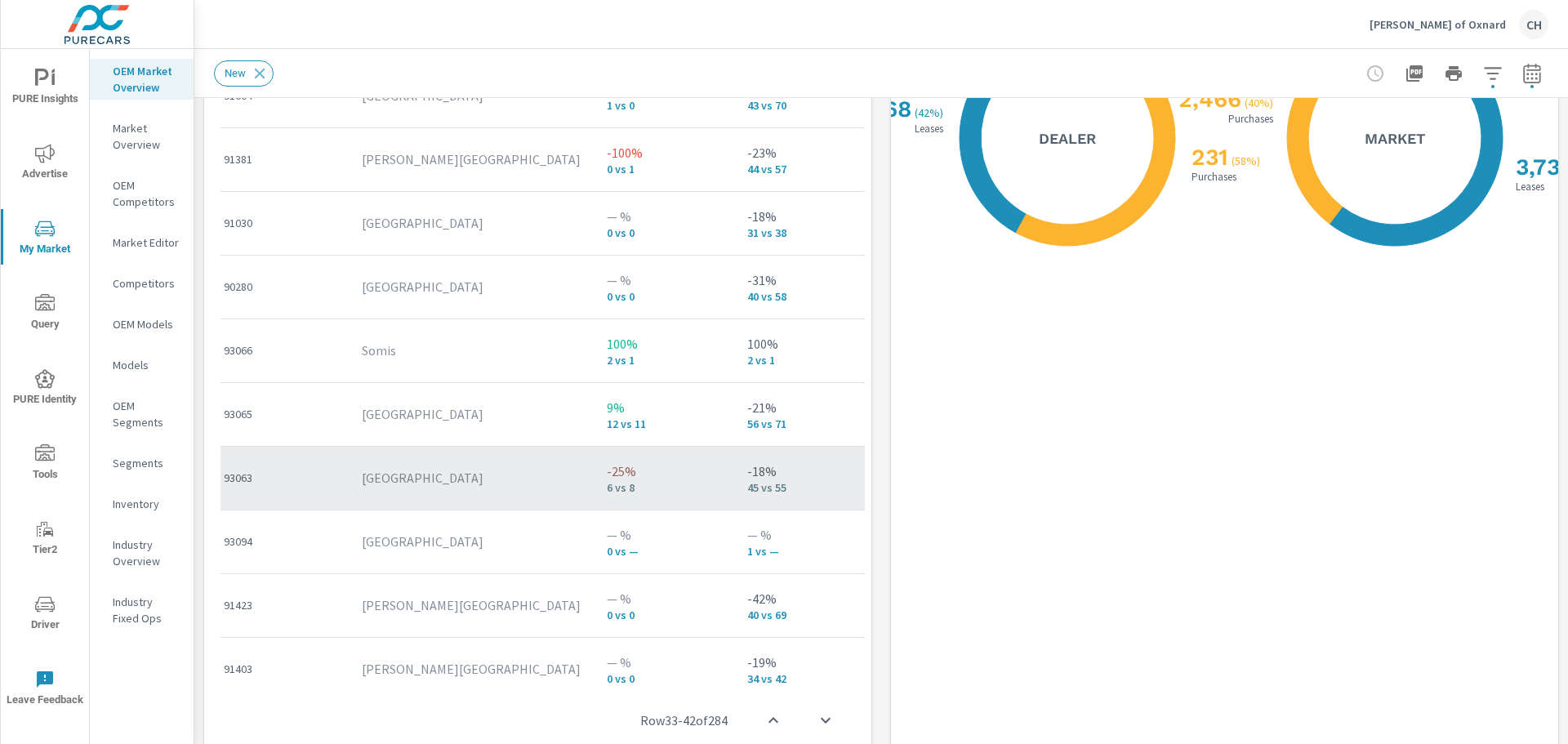 click on "6 vs 8" at bounding box center (664, 488) 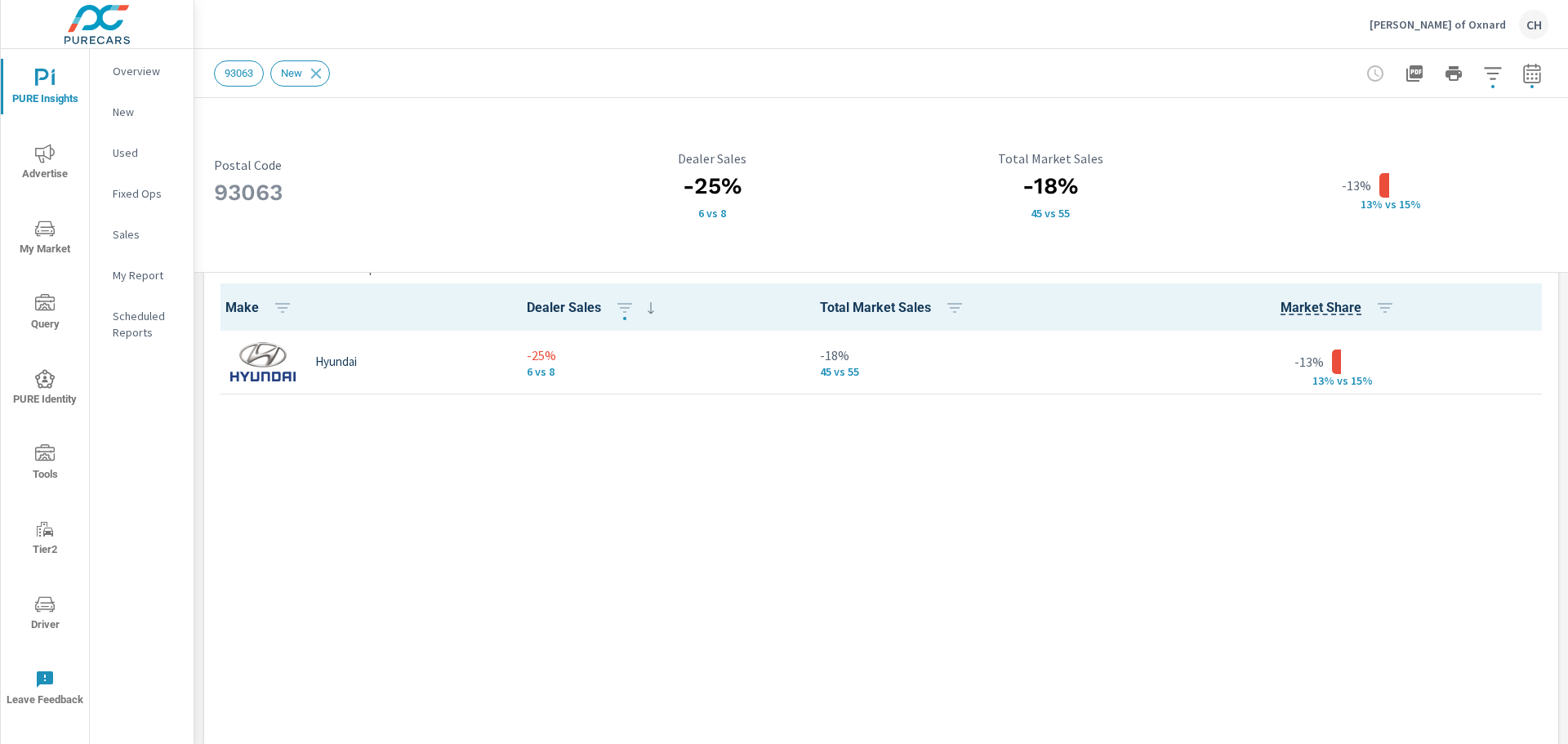 scroll, scrollTop: 1122, scrollLeft: 0, axis: vertical 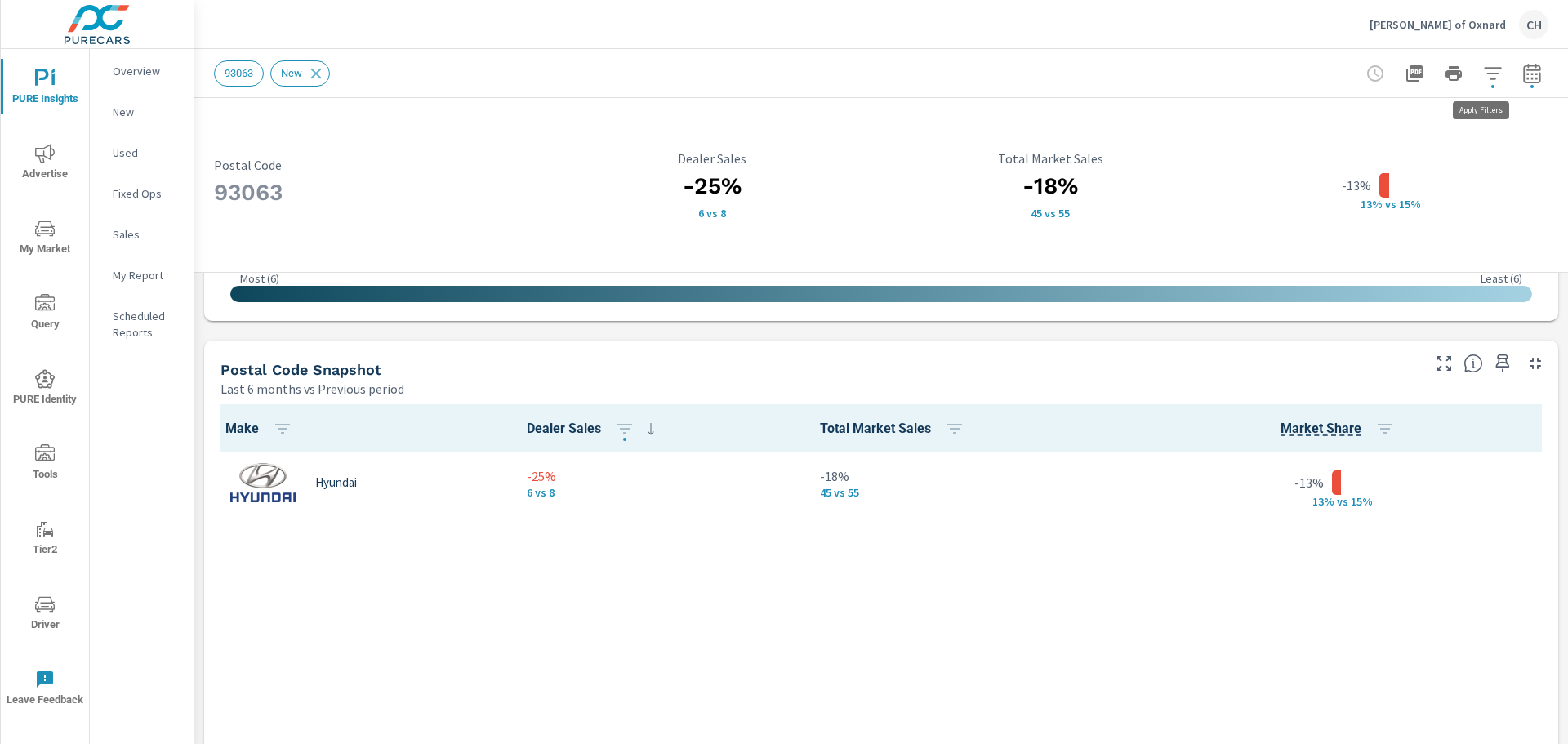 click 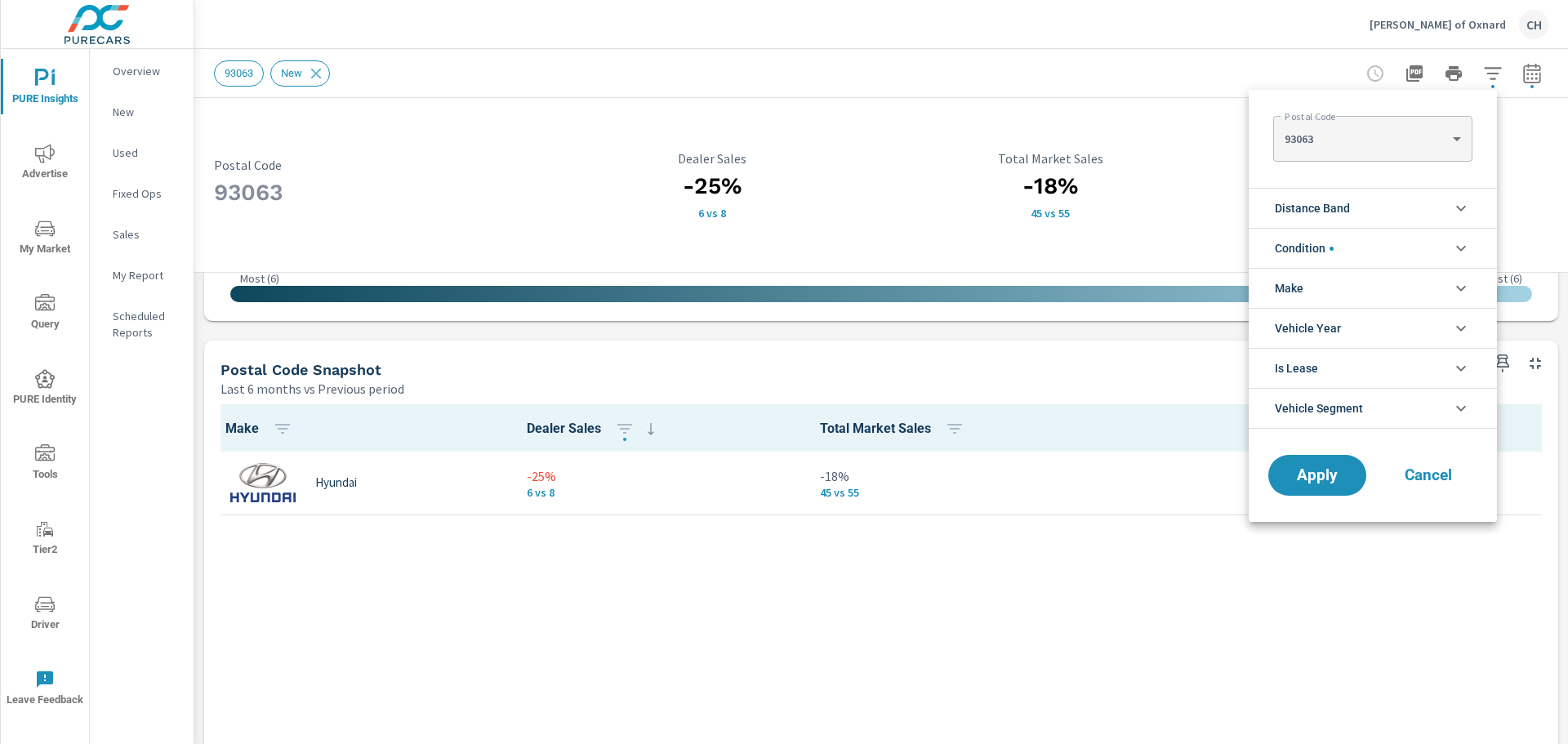 click 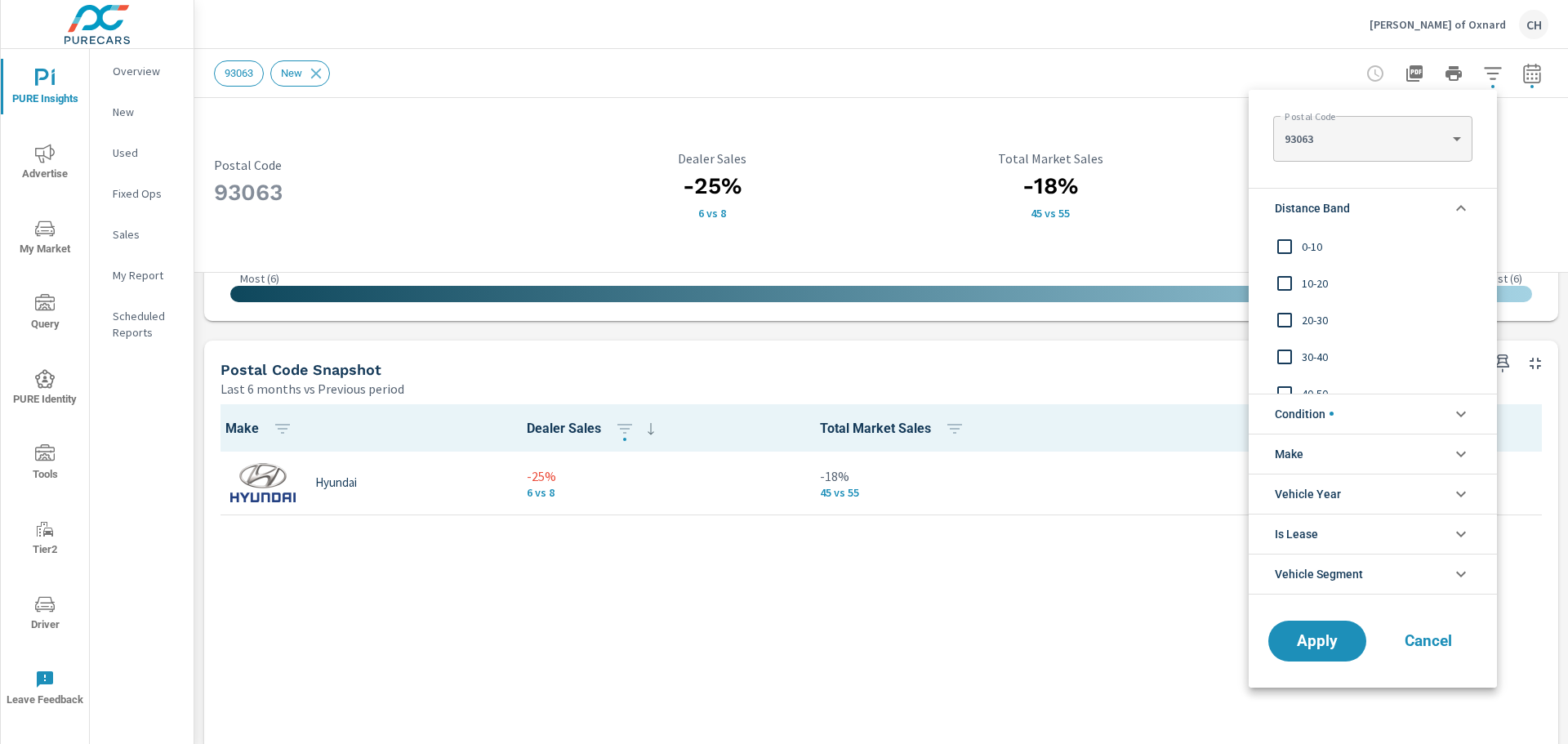 click at bounding box center (1285, 247) 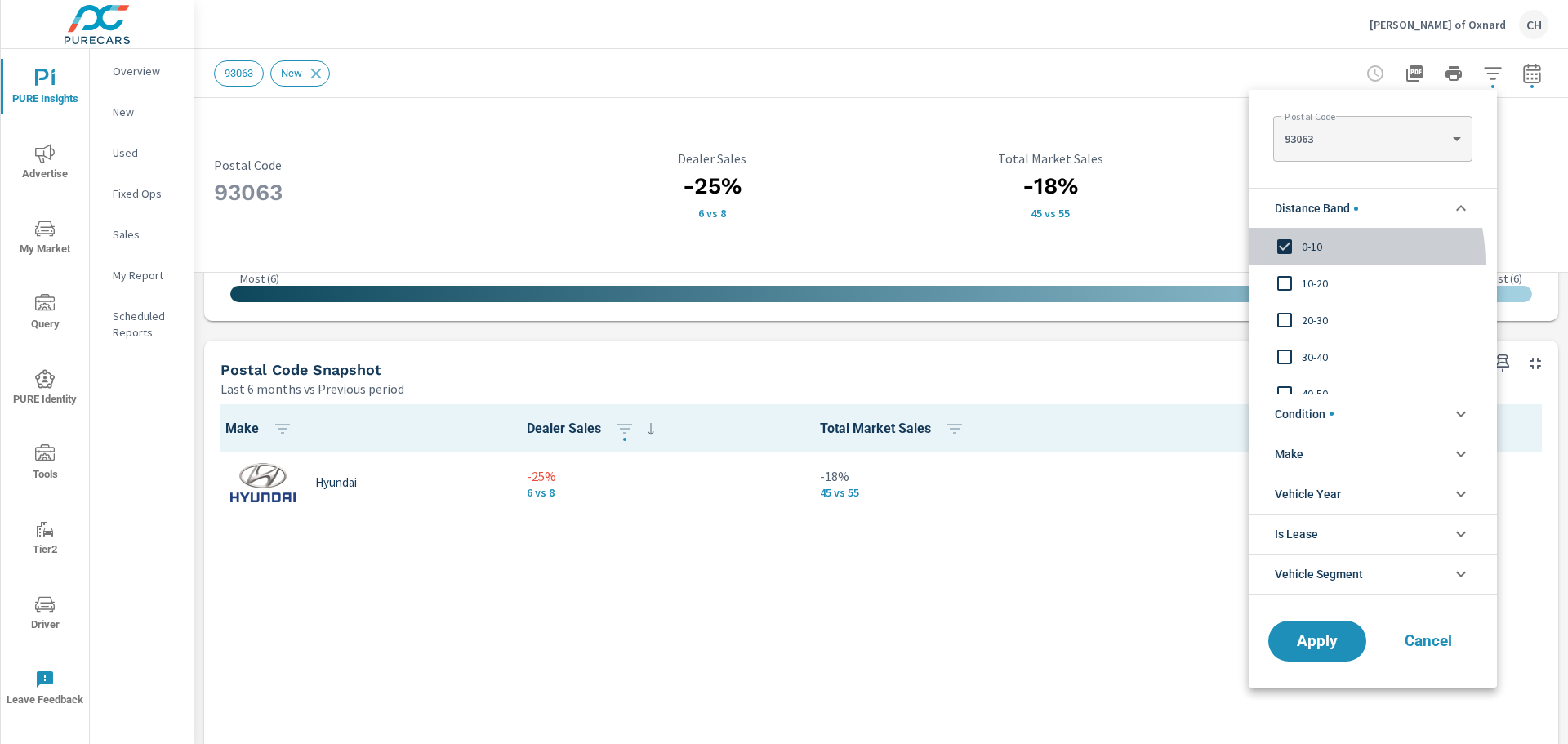 drag, startPoint x: 1290, startPoint y: 261, endPoint x: 1291, endPoint y: 271, distance: 10.0498756 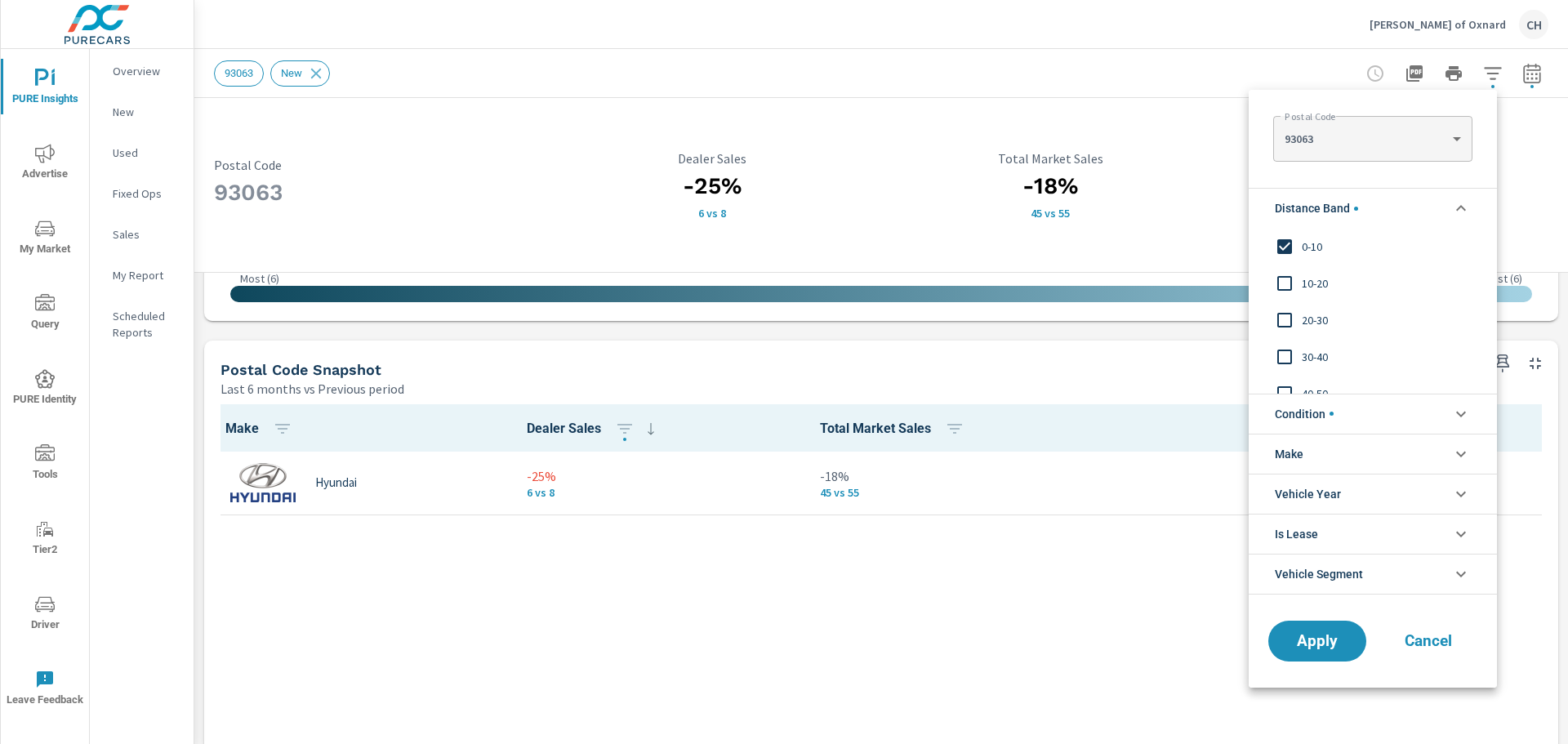 drag, startPoint x: 1287, startPoint y: 290, endPoint x: 1293, endPoint y: 300, distance: 11.661904 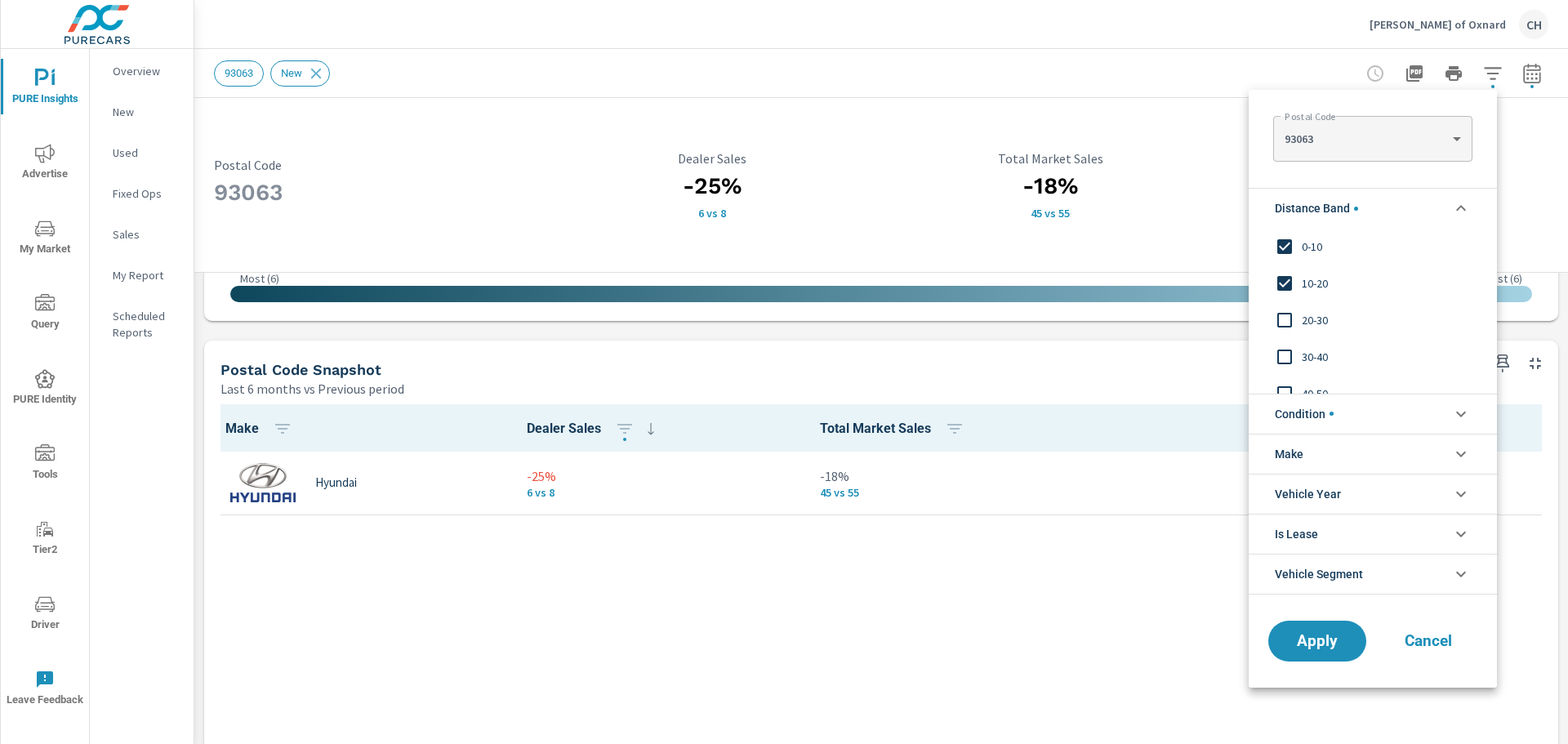 click at bounding box center (1285, 320) 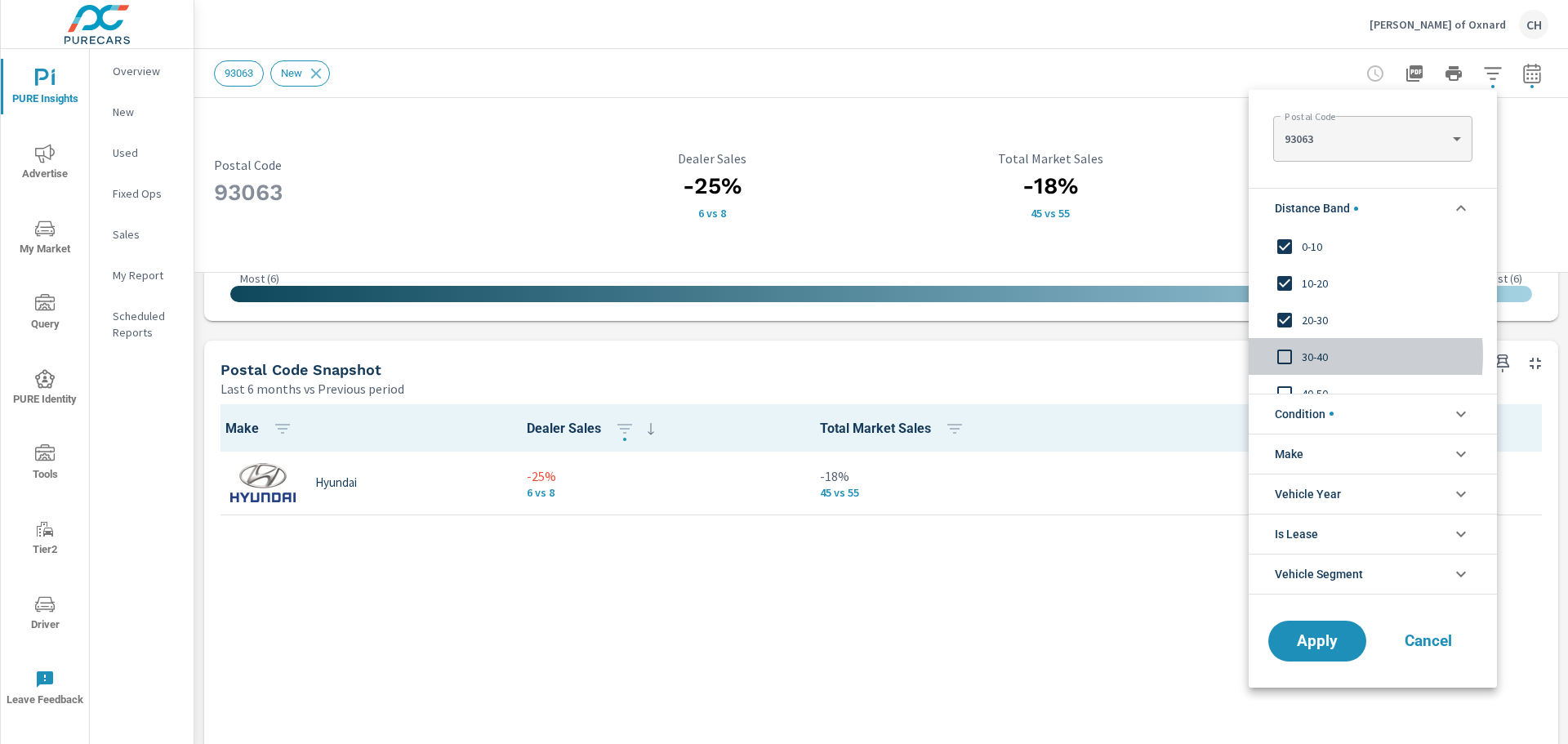 click at bounding box center (1285, 357) 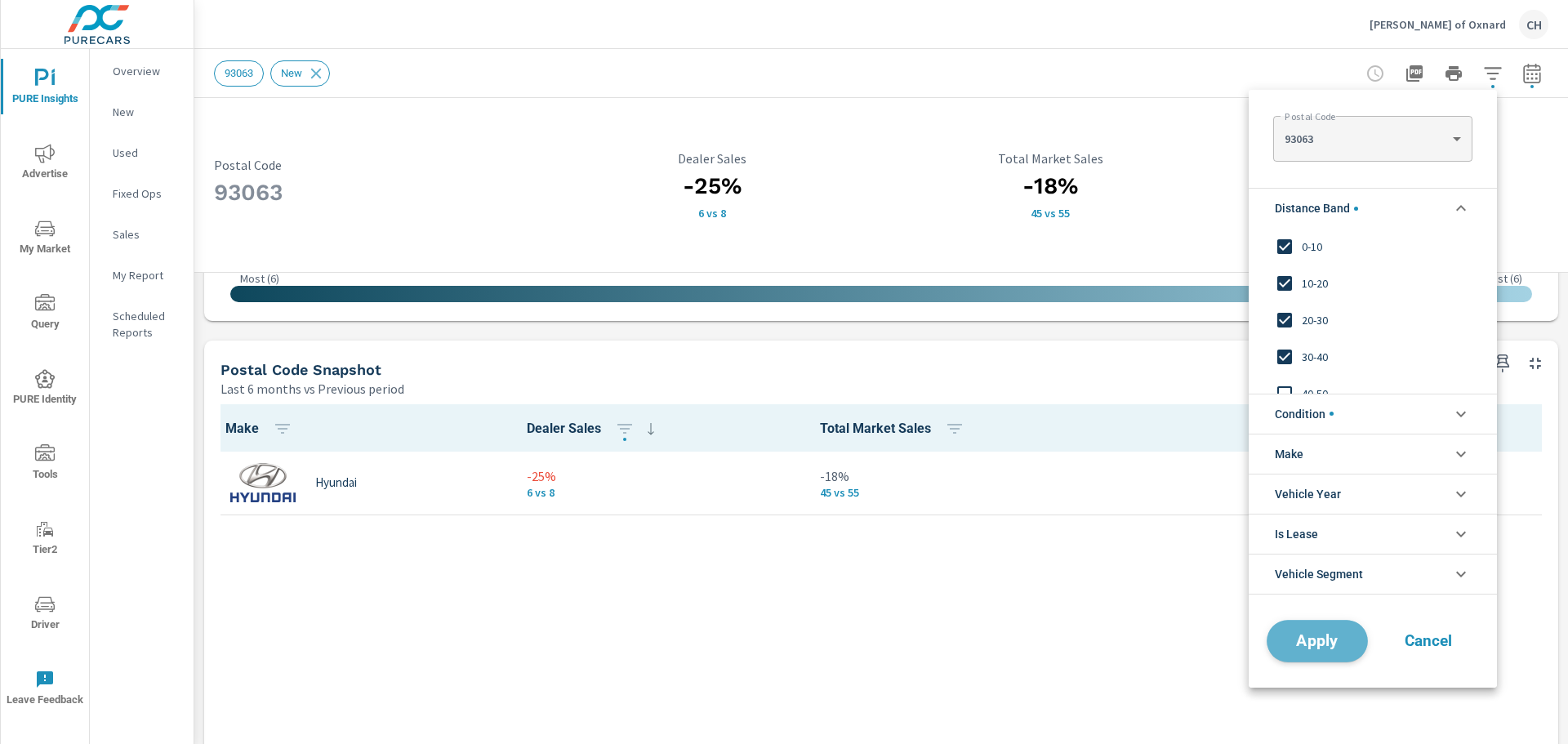 click on "Apply" at bounding box center (1317, 640) 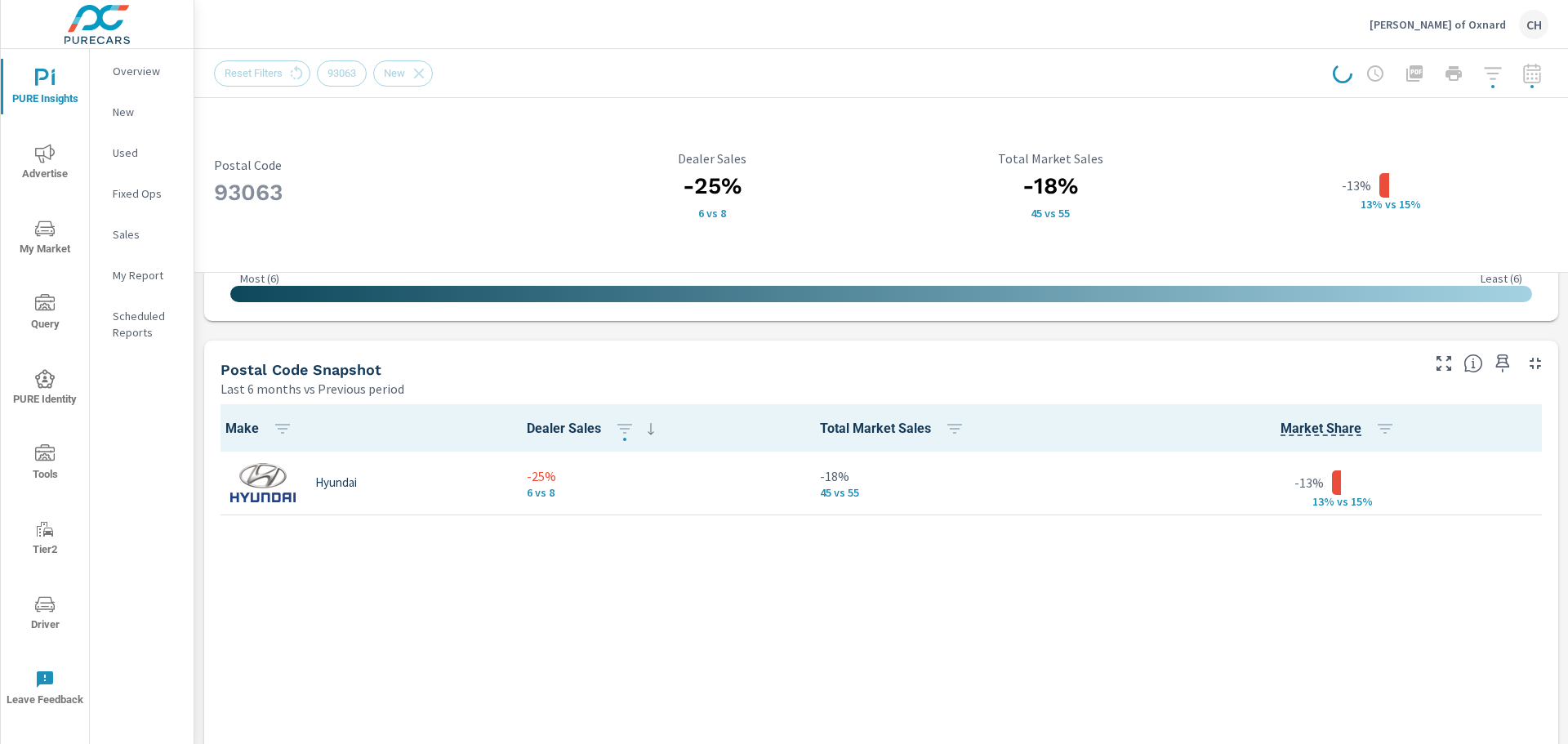 scroll, scrollTop: 0, scrollLeft: 0, axis: both 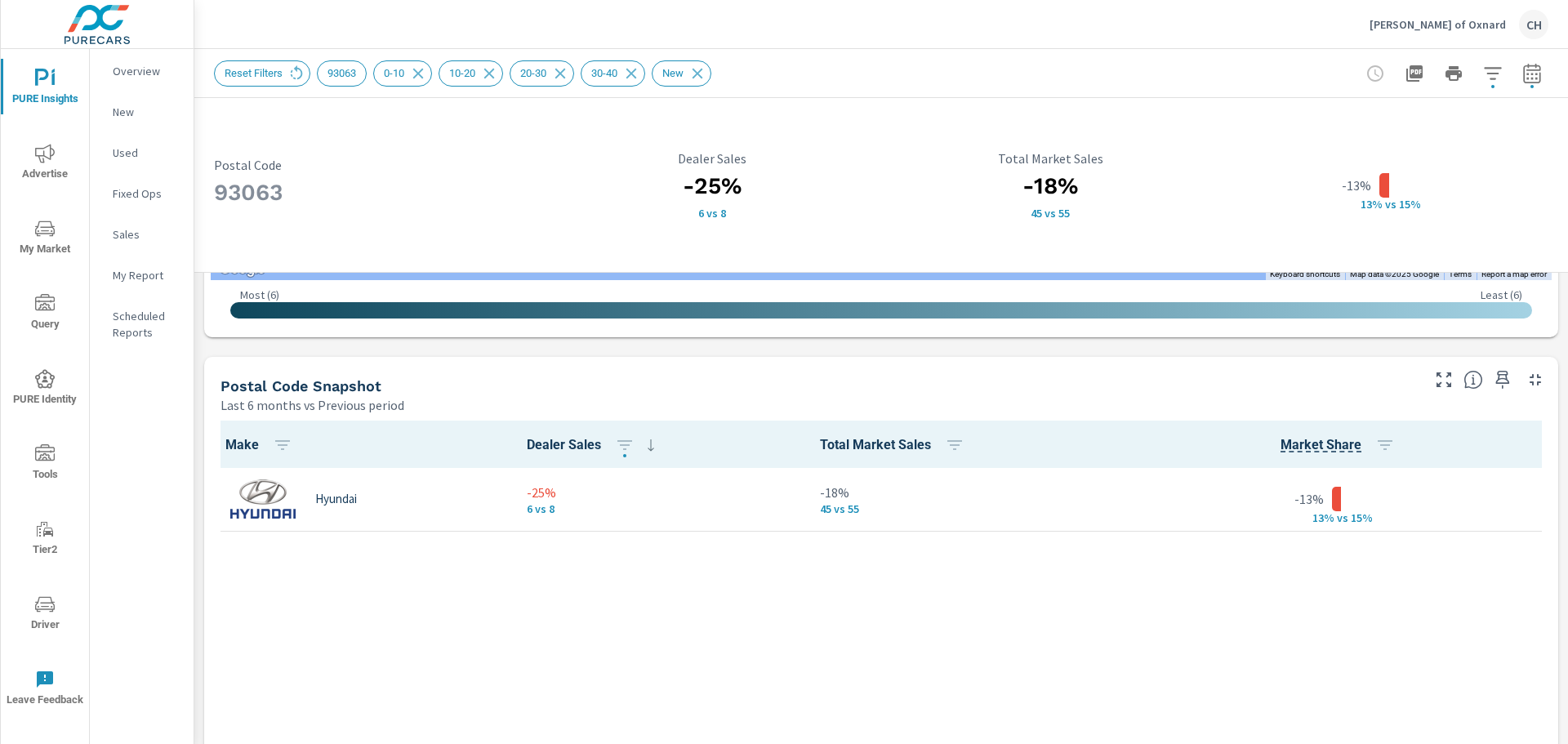 click on "-25% 6 vs 8" at bounding box center [660, 499] 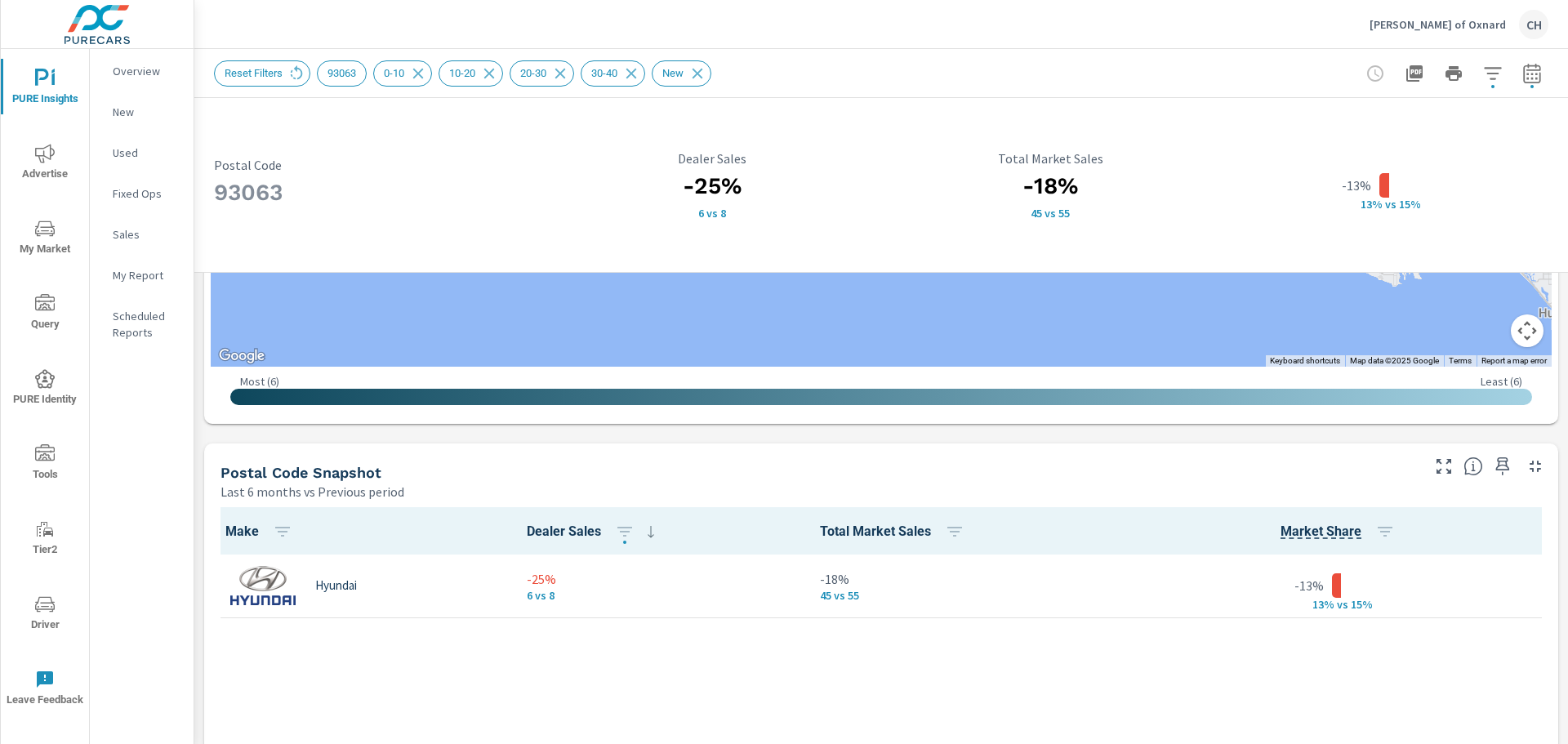 scroll, scrollTop: 893, scrollLeft: 0, axis: vertical 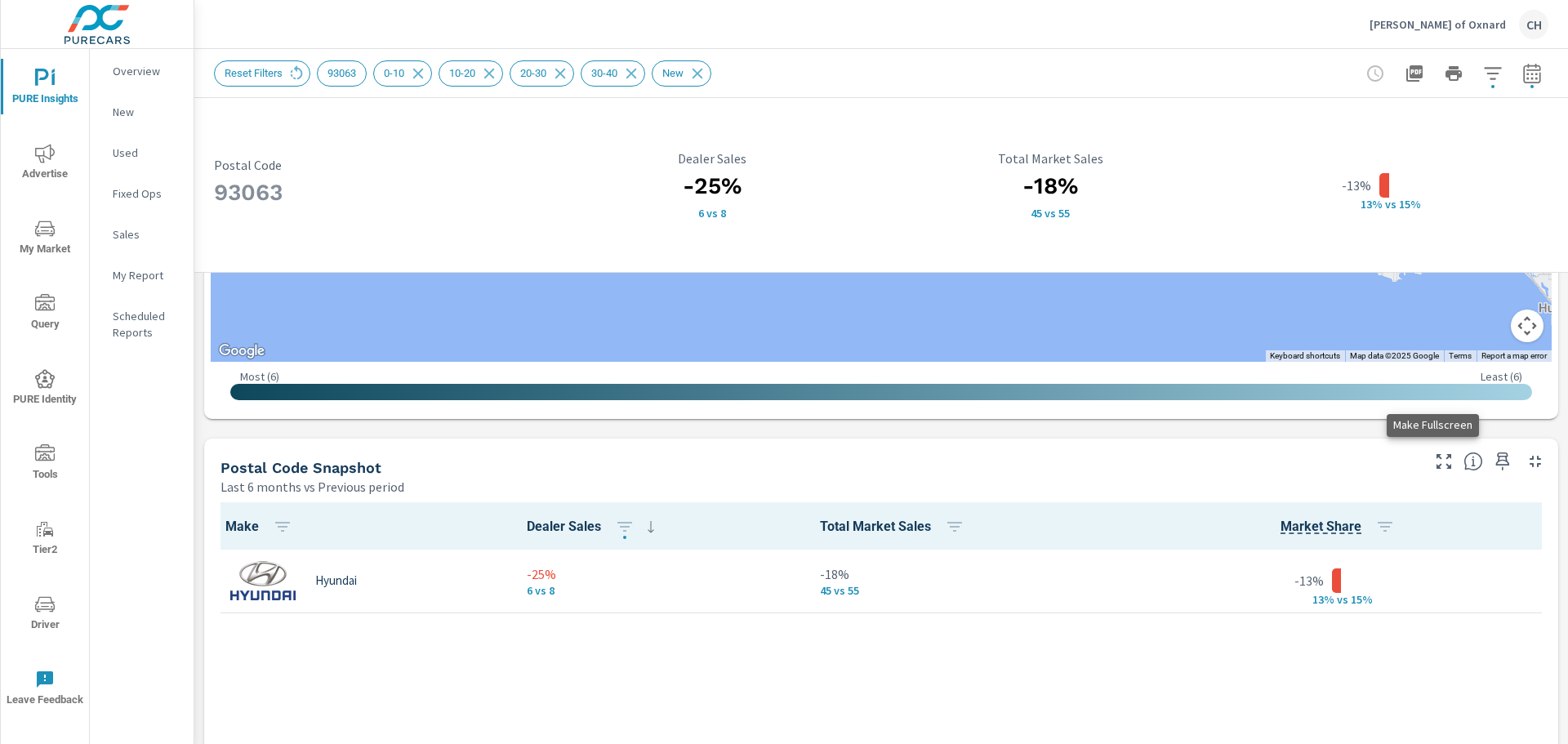 click at bounding box center (1444, 461) 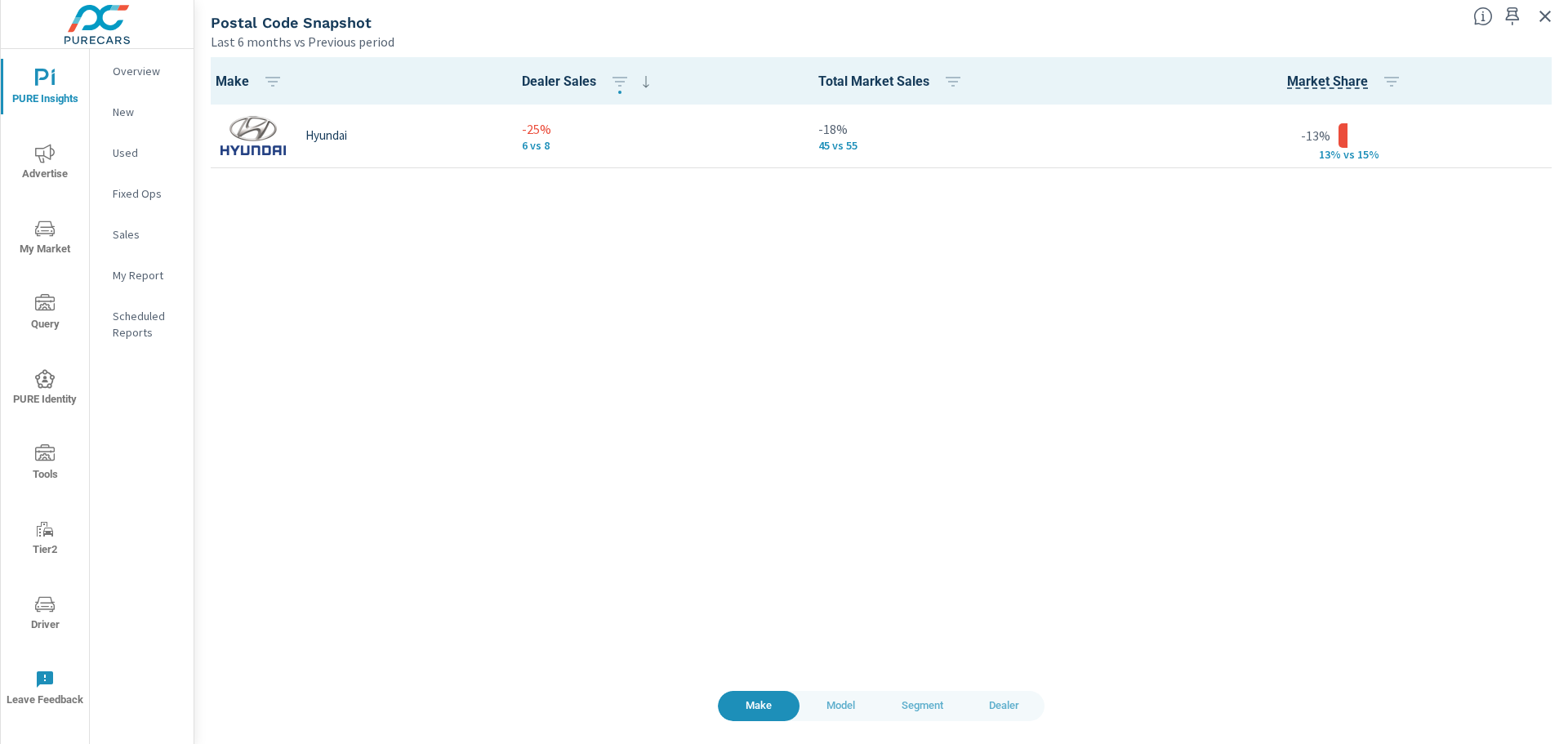 scroll, scrollTop: 0, scrollLeft: 0, axis: both 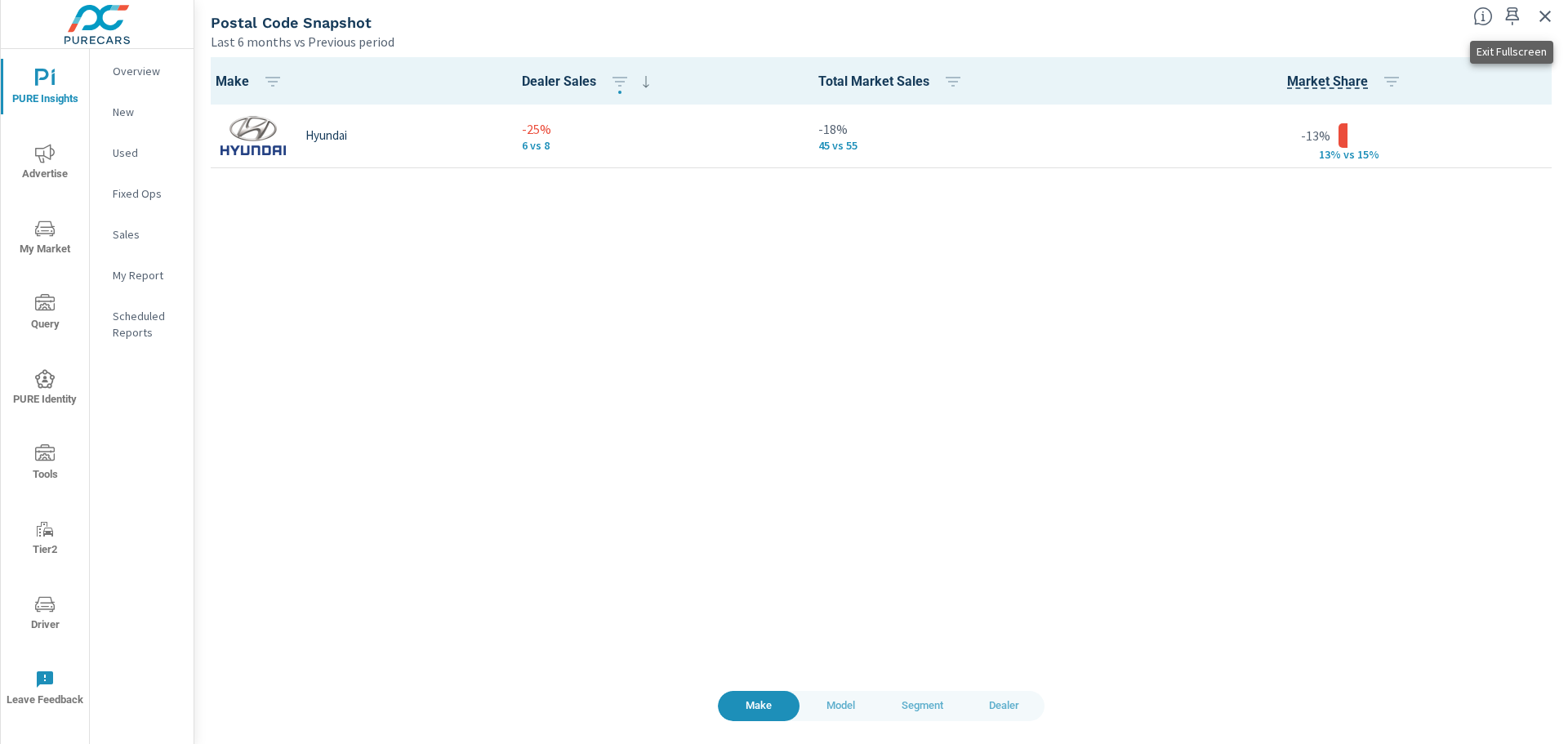 click 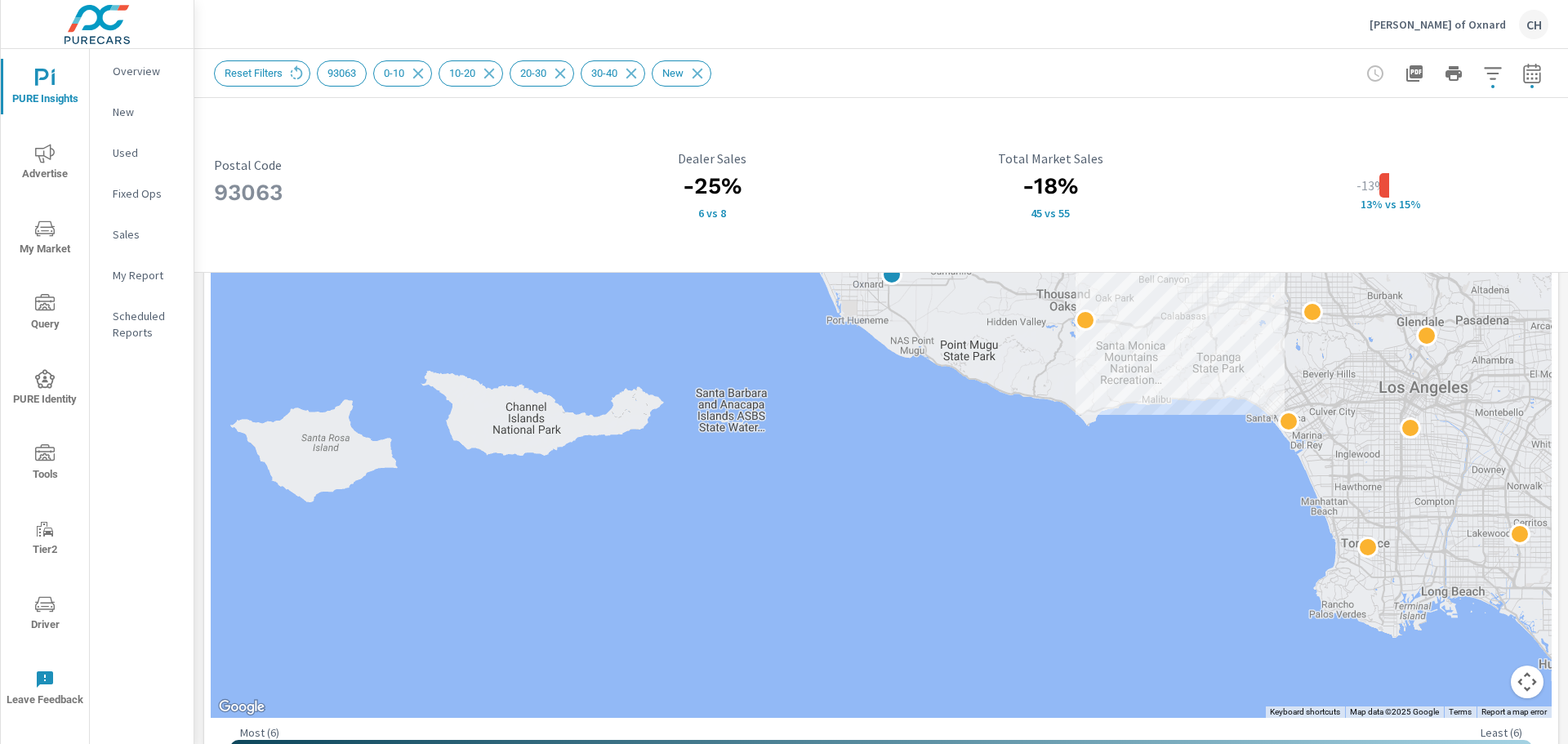 scroll, scrollTop: 572, scrollLeft: 0, axis: vertical 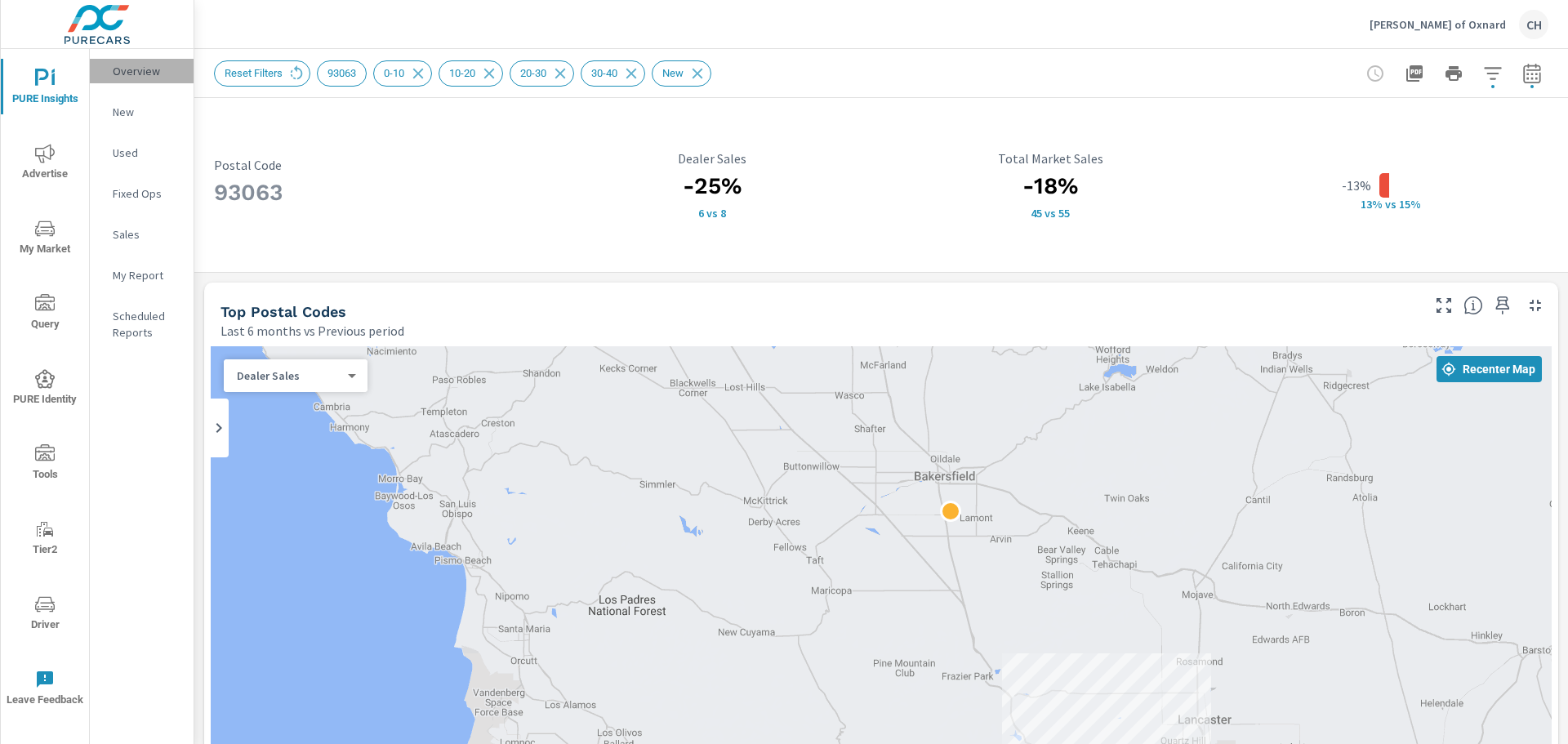 click on "Overview" at bounding box center (146, 71) 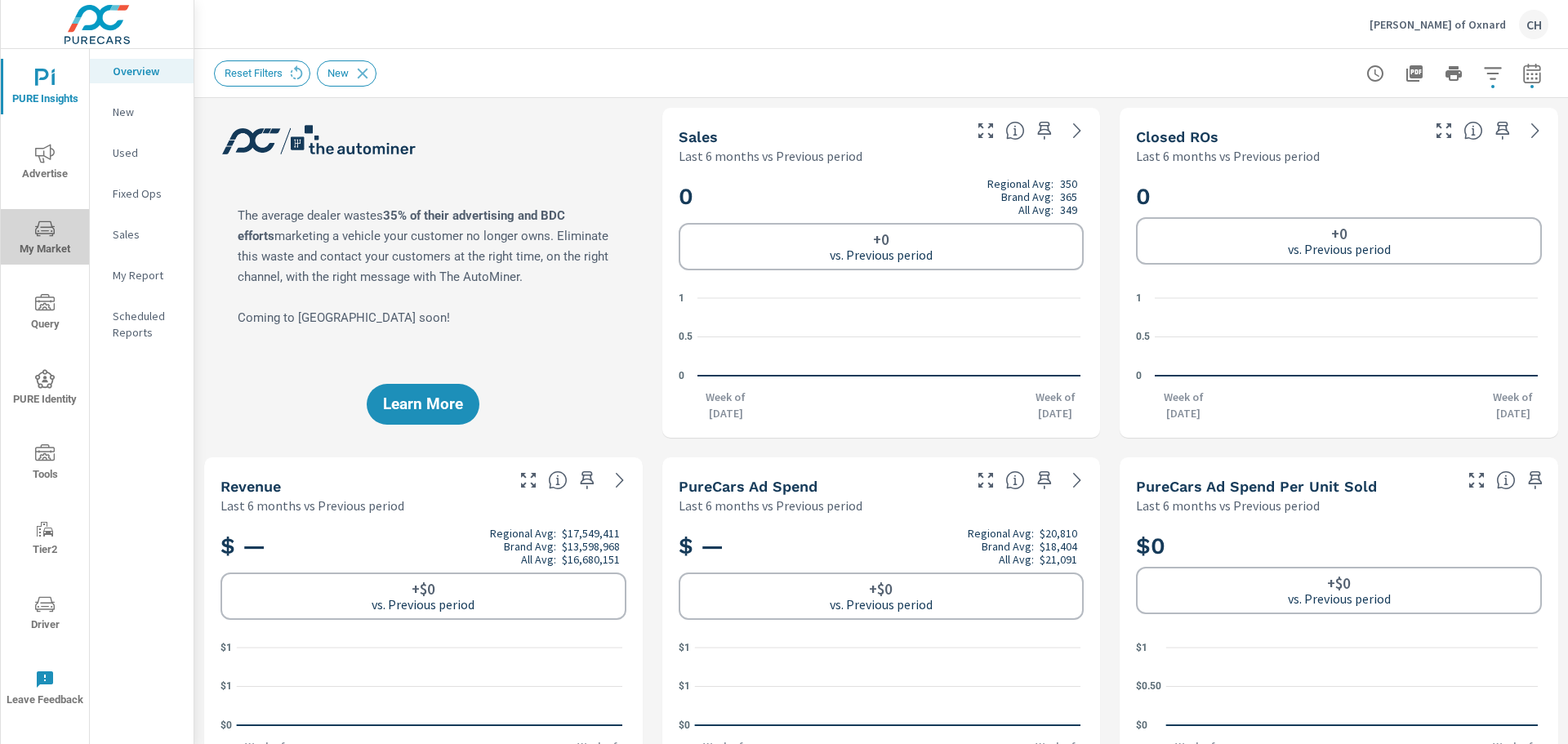 click on "My Market" at bounding box center [45, 238] 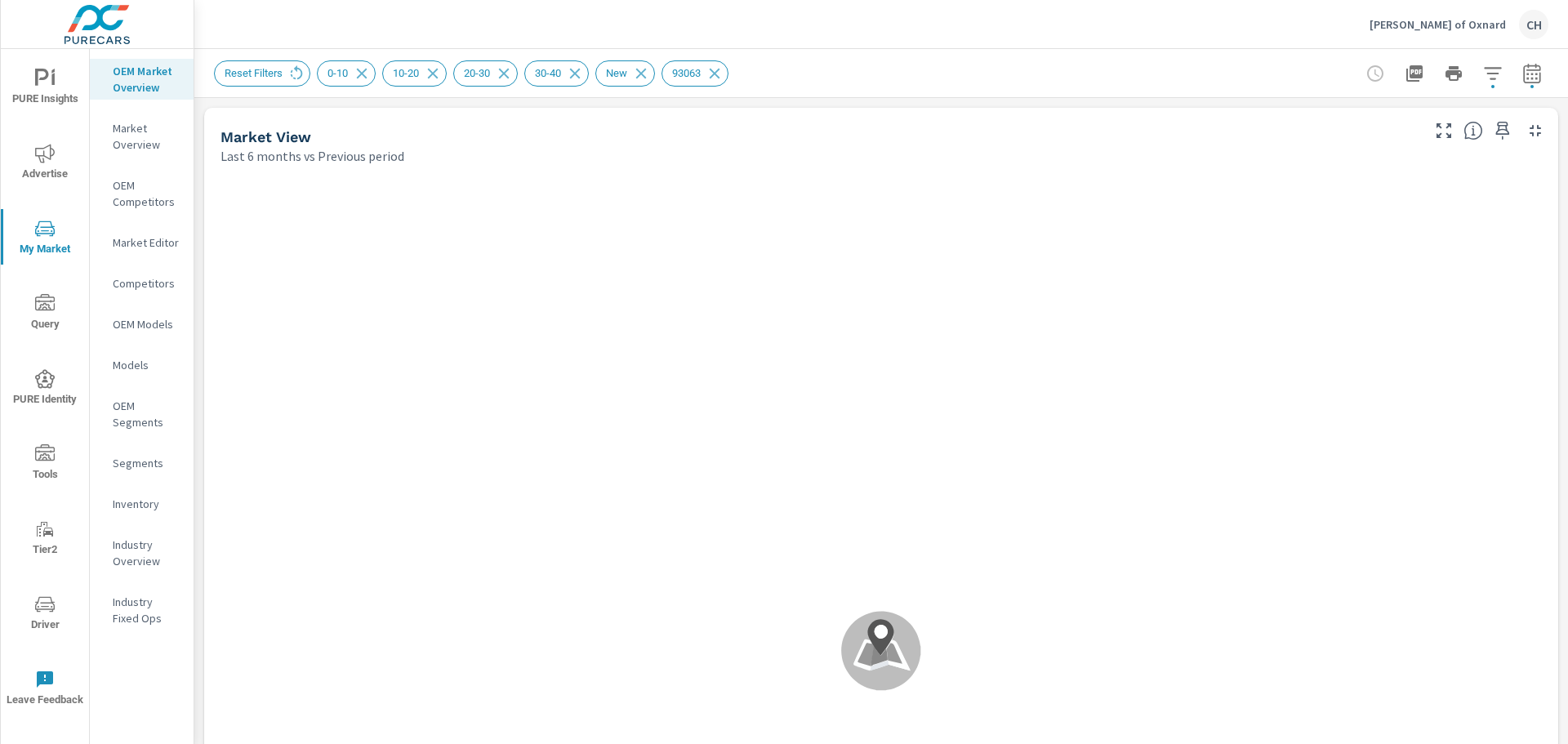 scroll, scrollTop: 1, scrollLeft: 0, axis: vertical 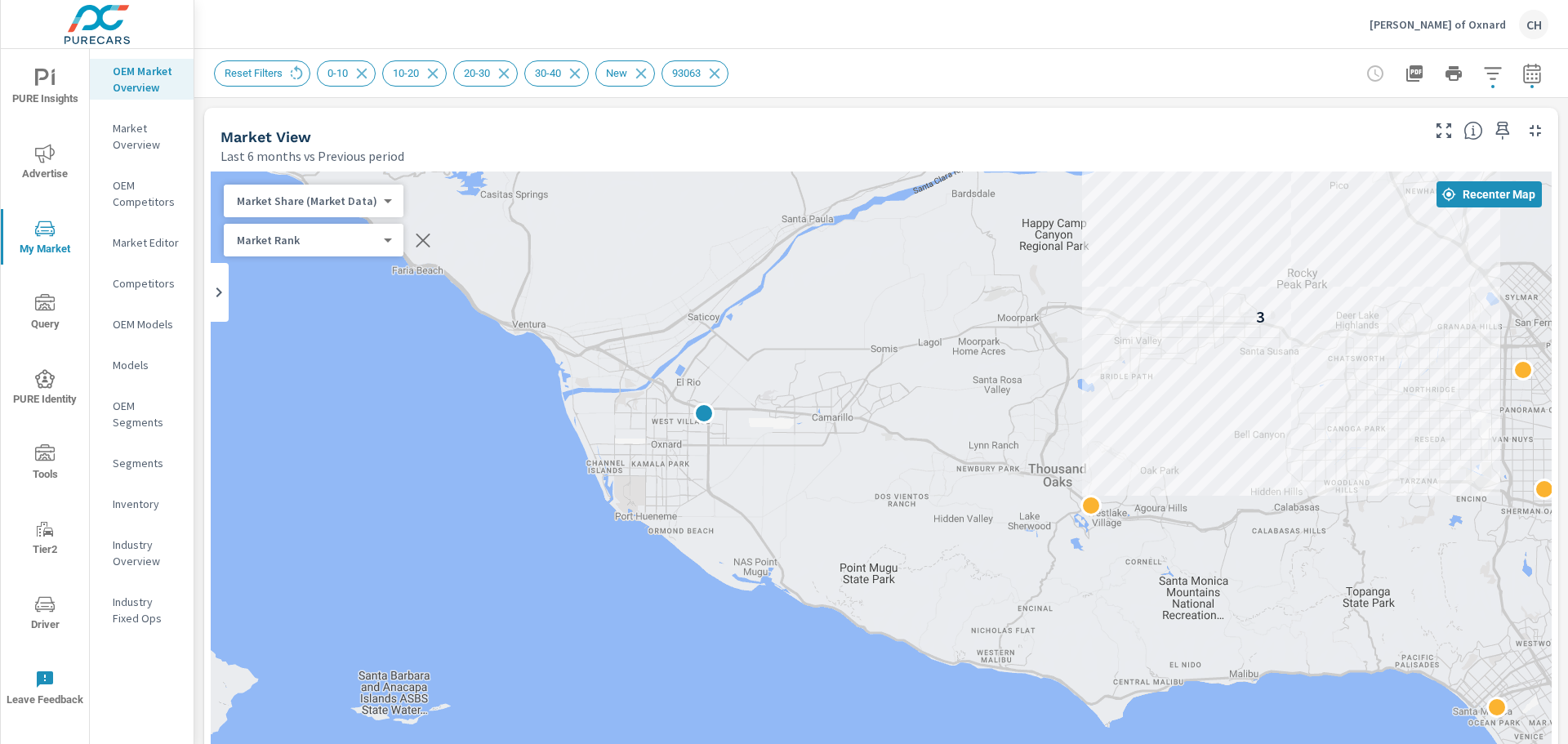 drag, startPoint x: 1043, startPoint y: 494, endPoint x: 933, endPoint y: 436, distance: 124.35433 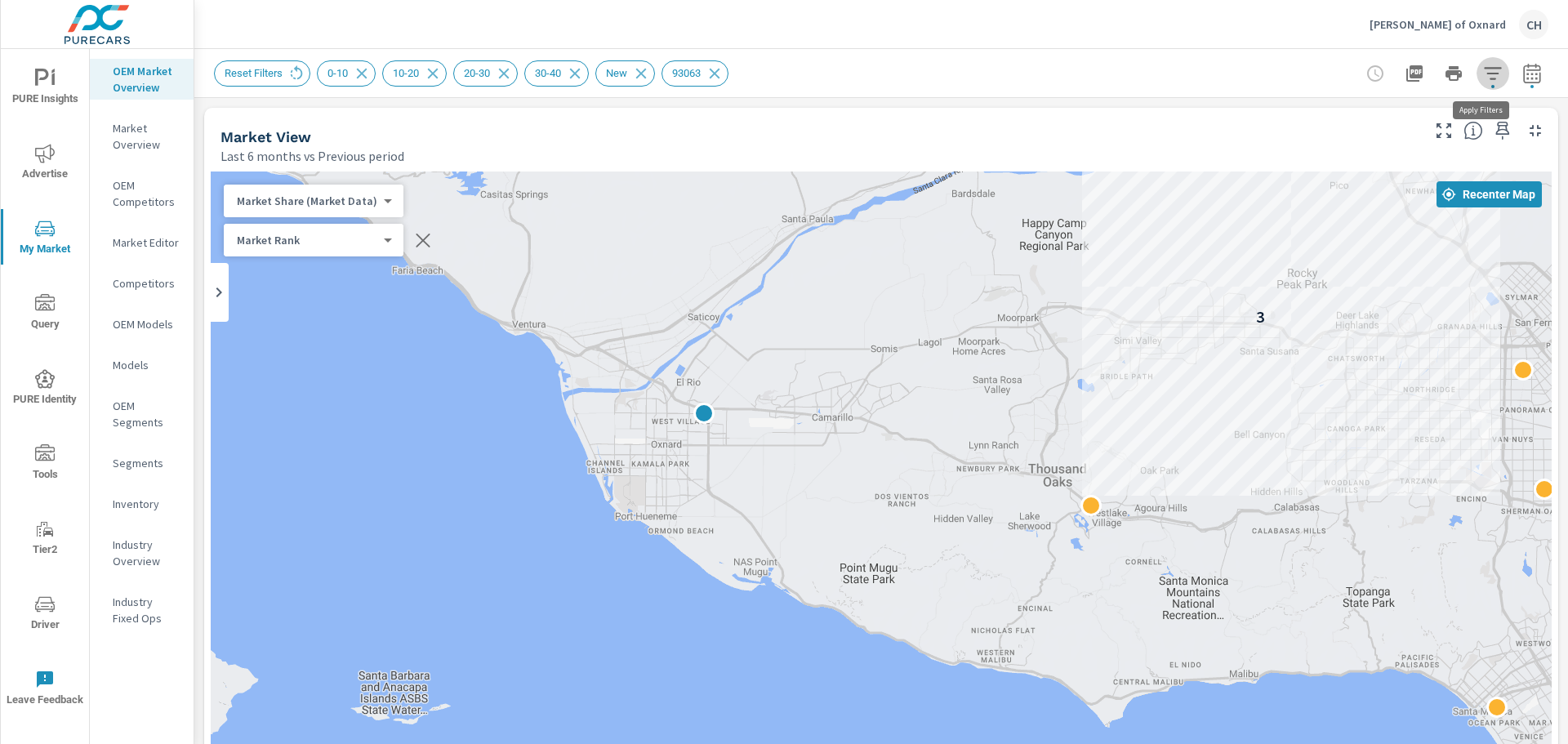 click 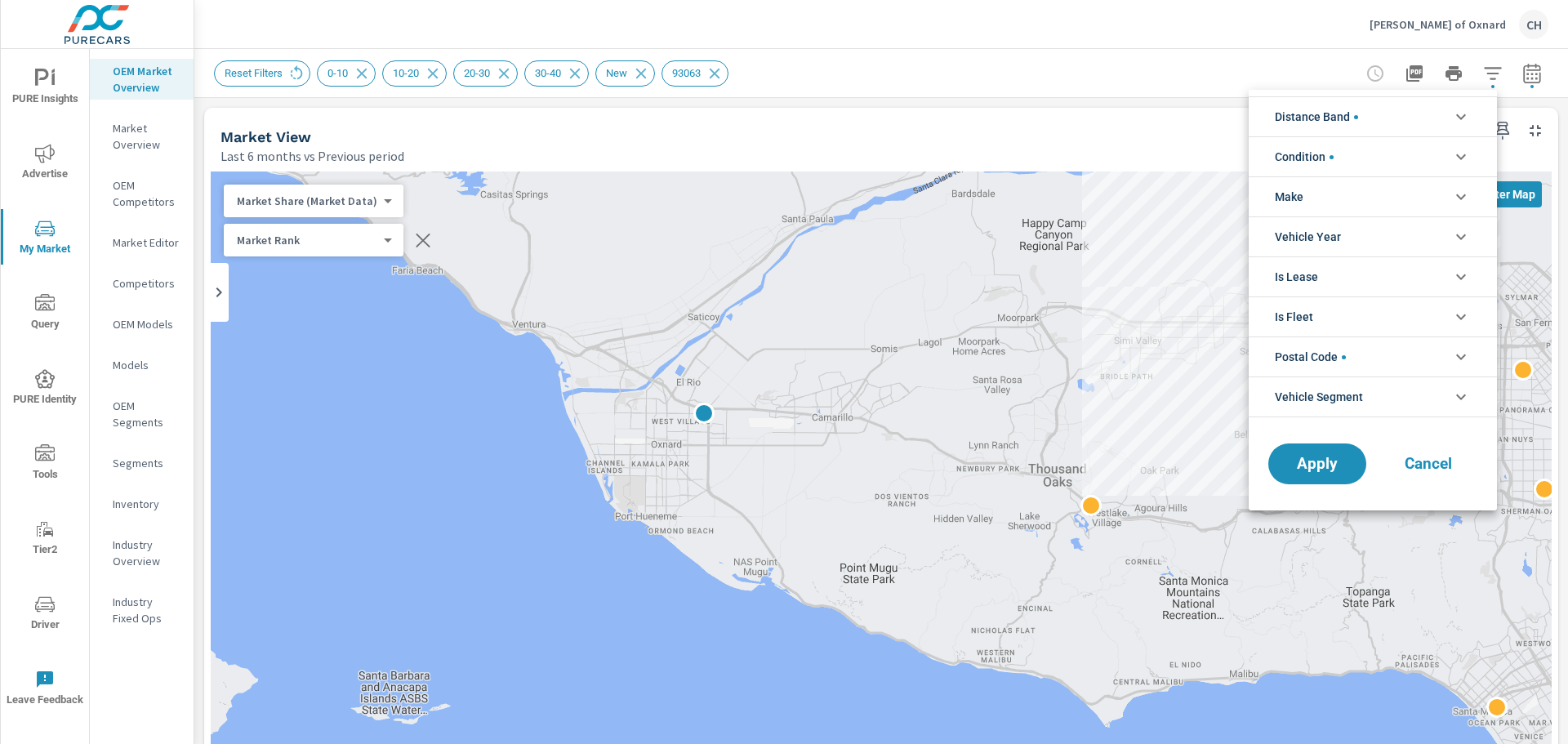 click 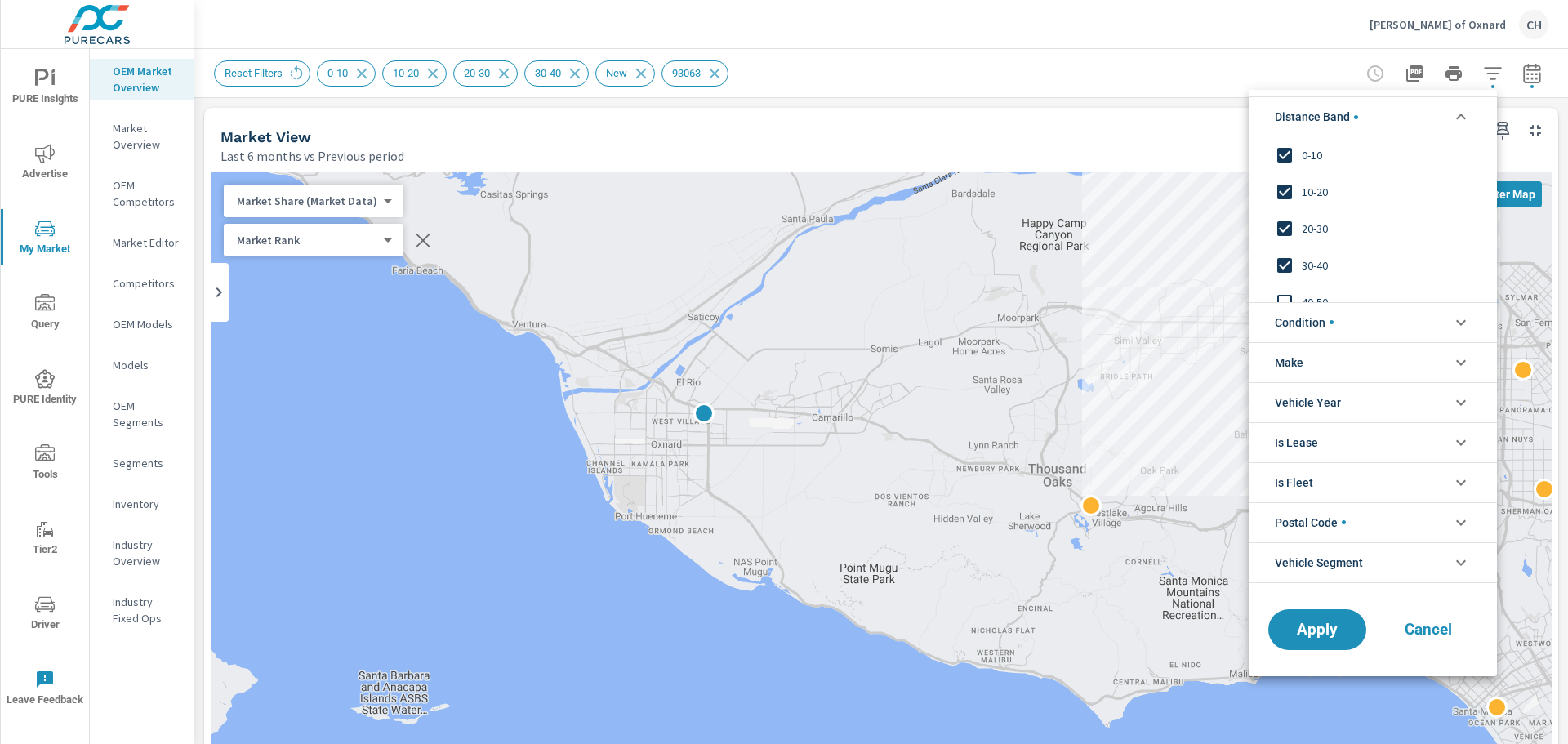 click 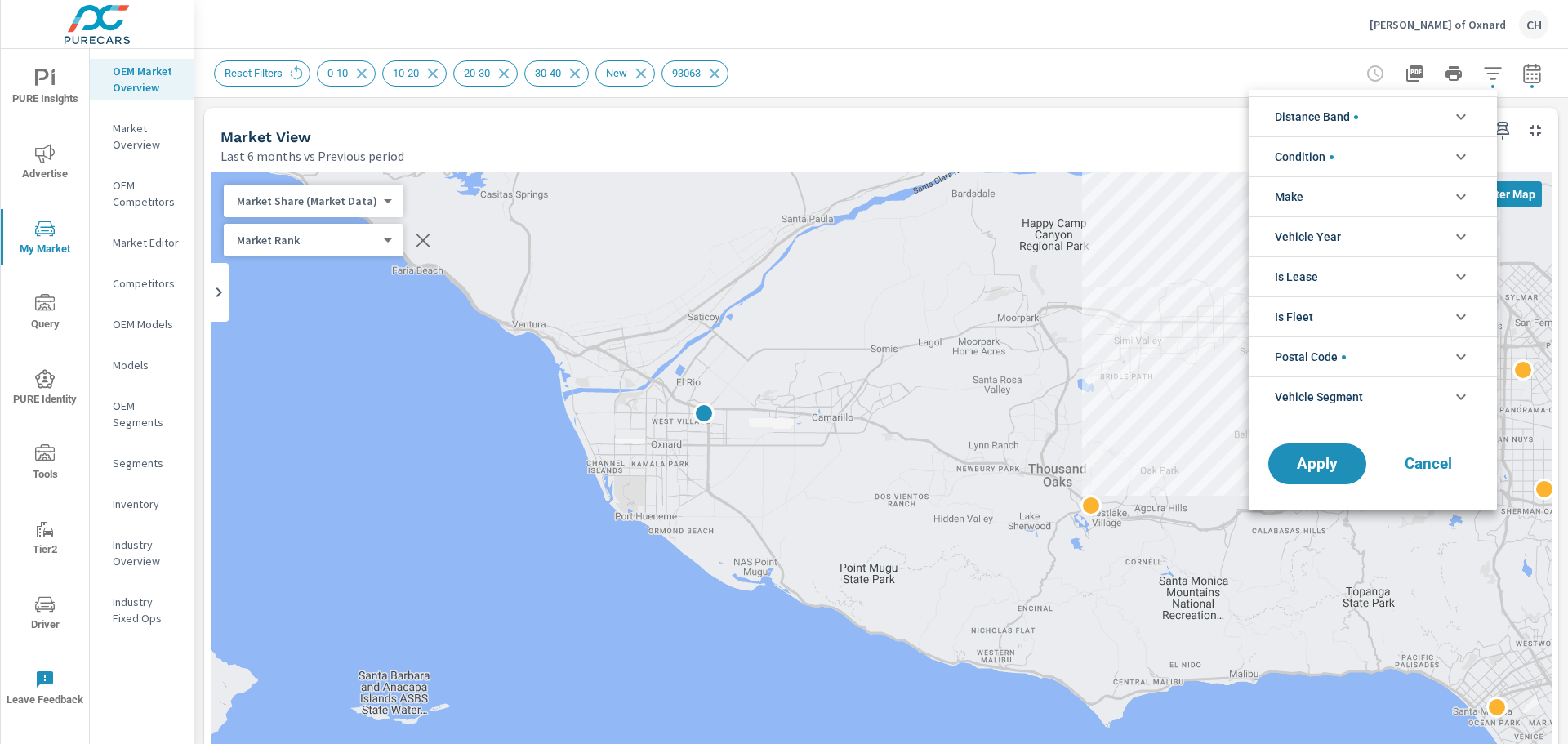 click 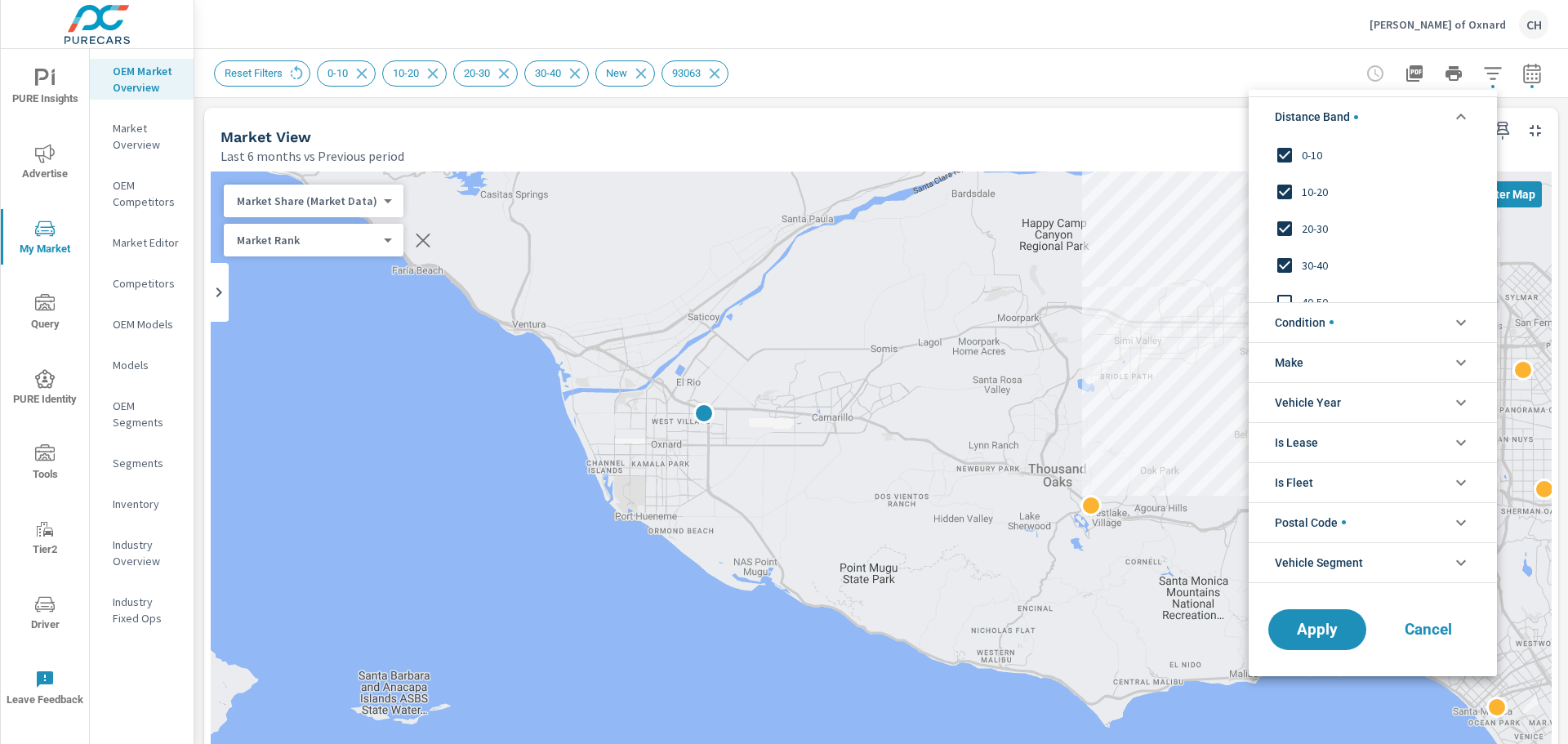 click at bounding box center [1285, 155] 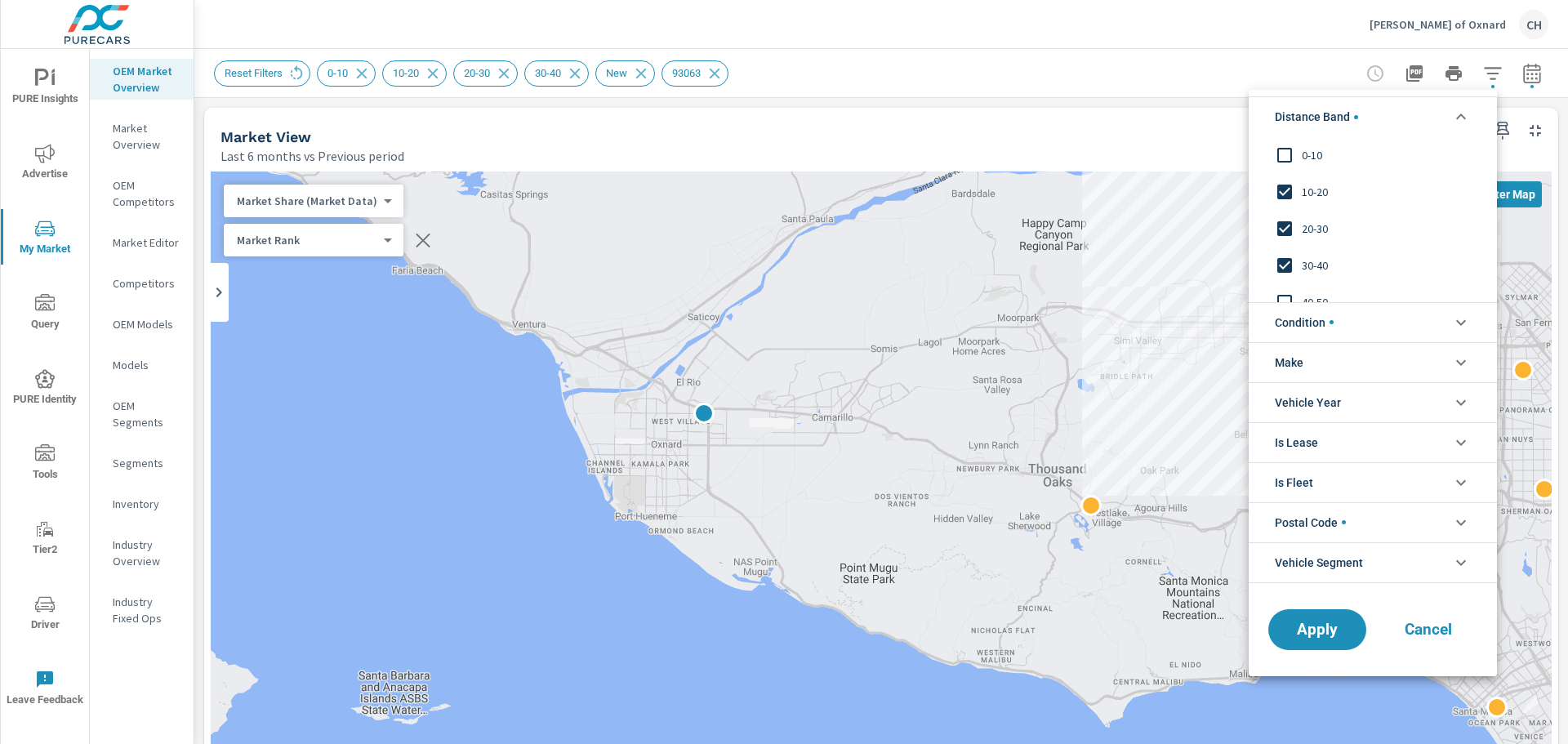 click at bounding box center [1285, 192] 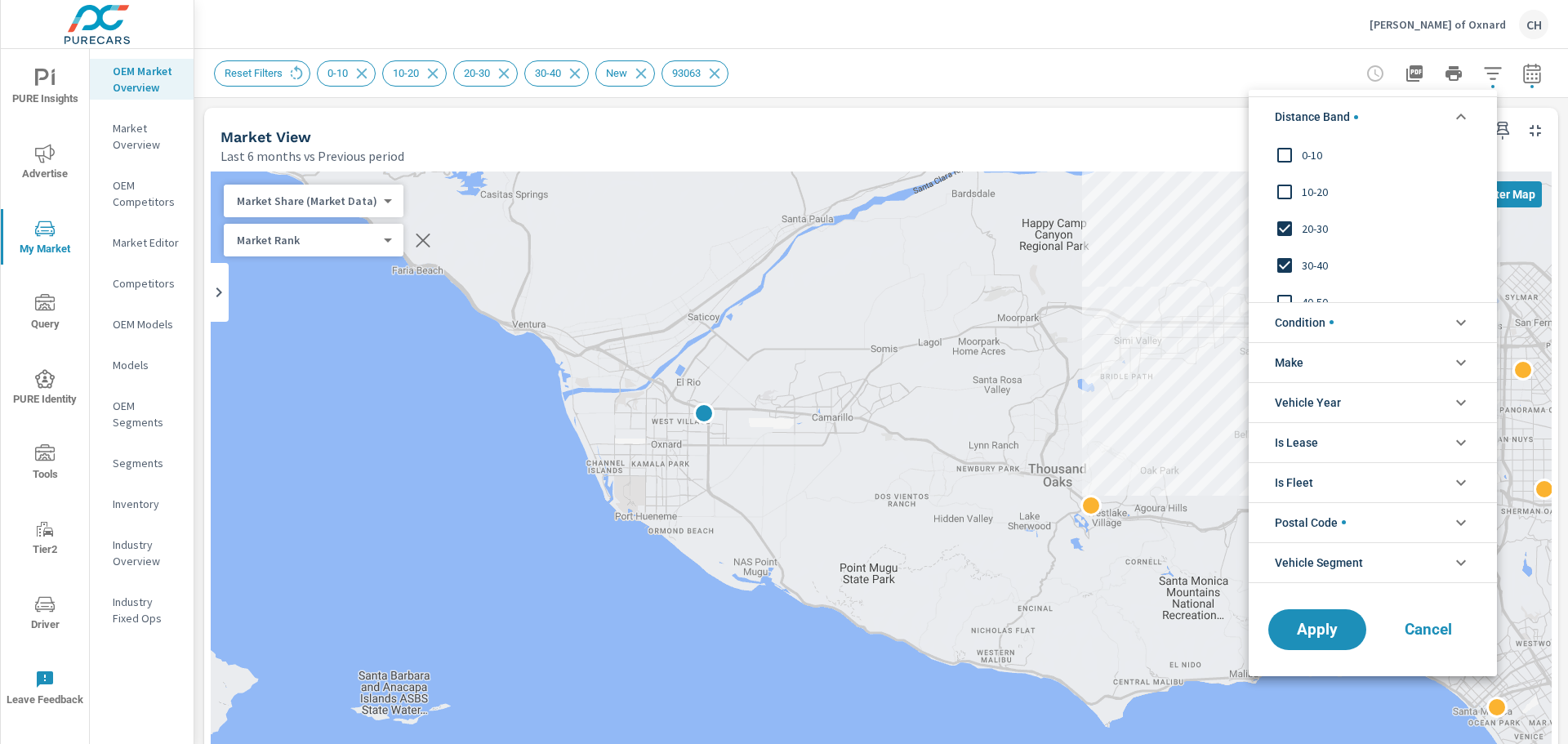 click at bounding box center [1285, 229] 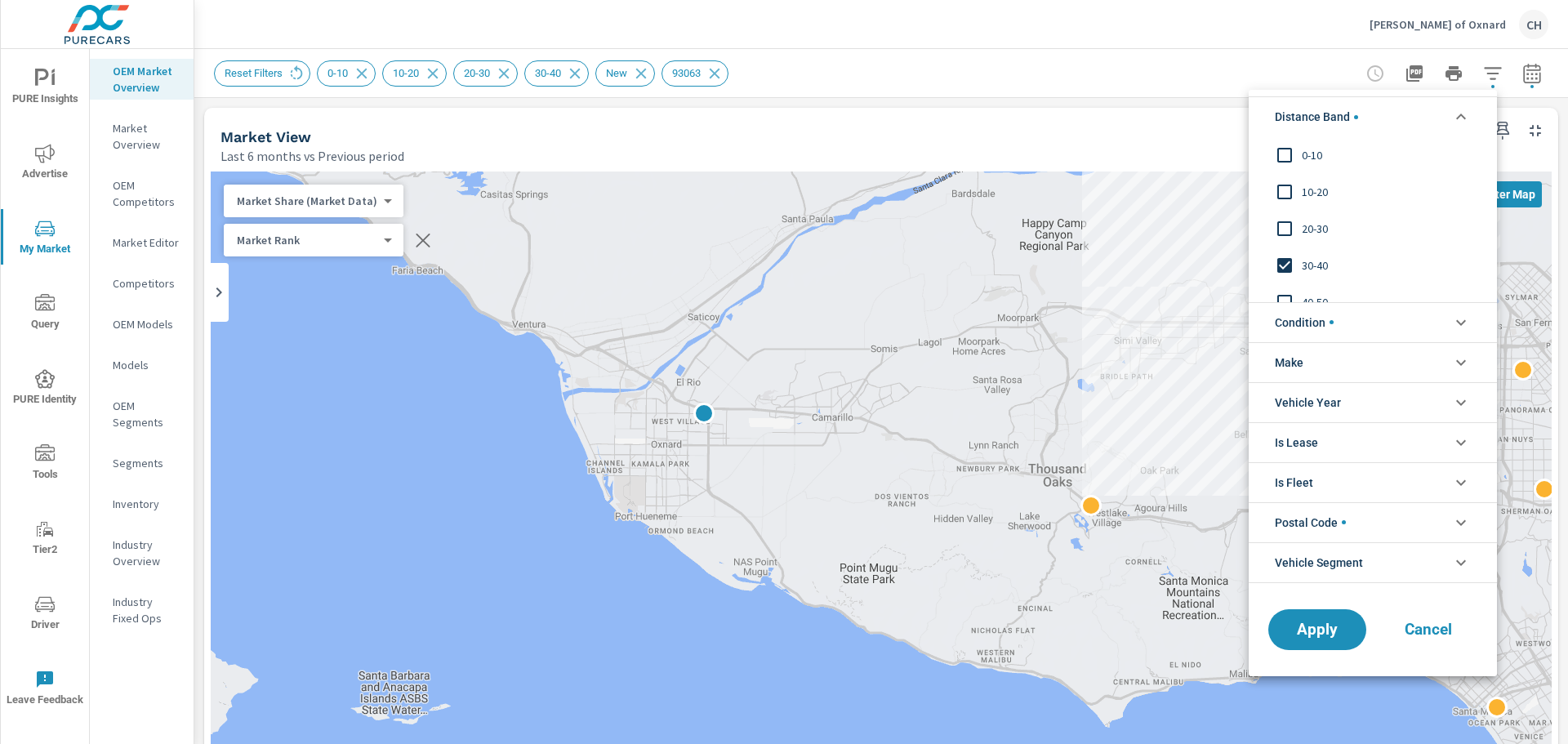 click at bounding box center [1285, 265] 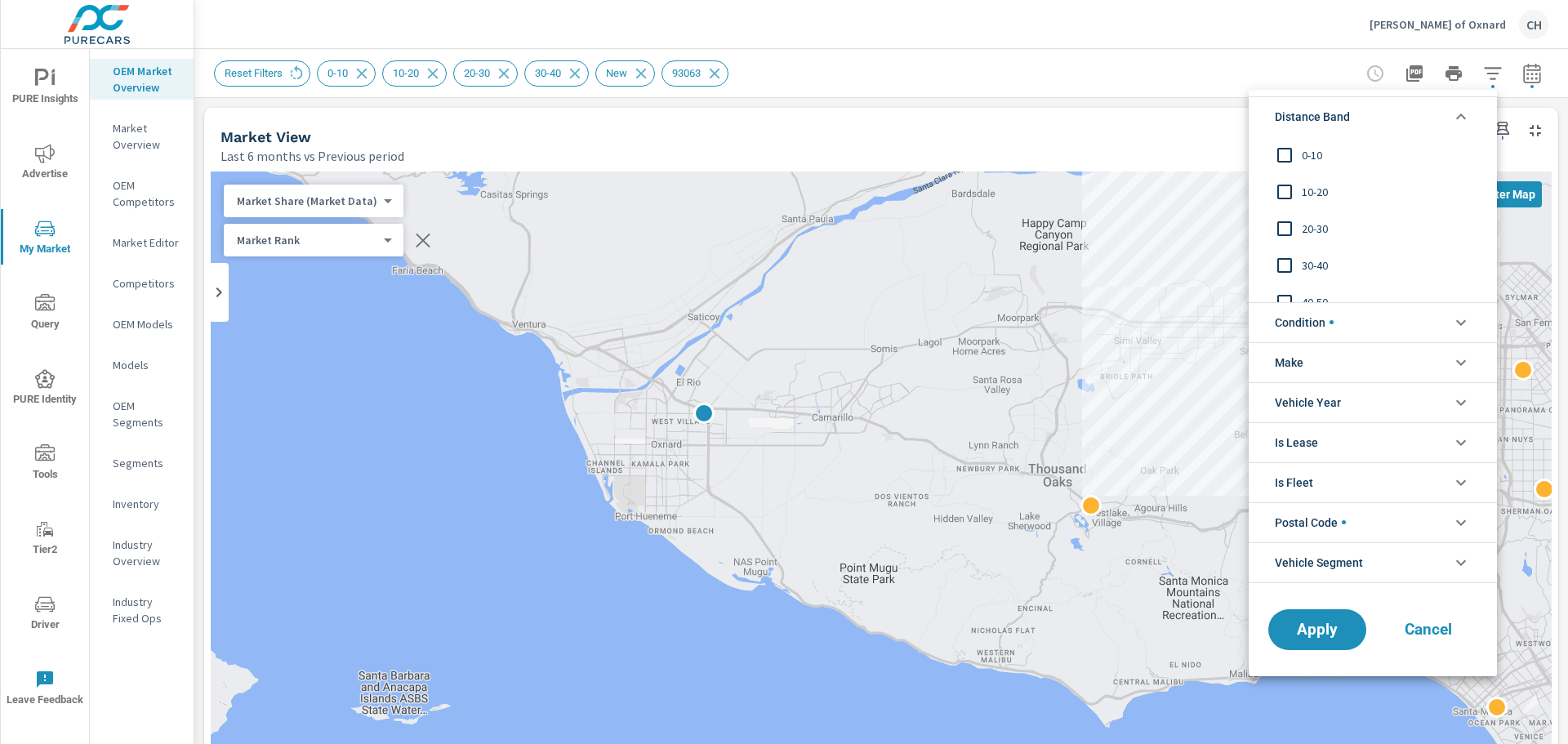 scroll, scrollTop: 55, scrollLeft: 0, axis: vertical 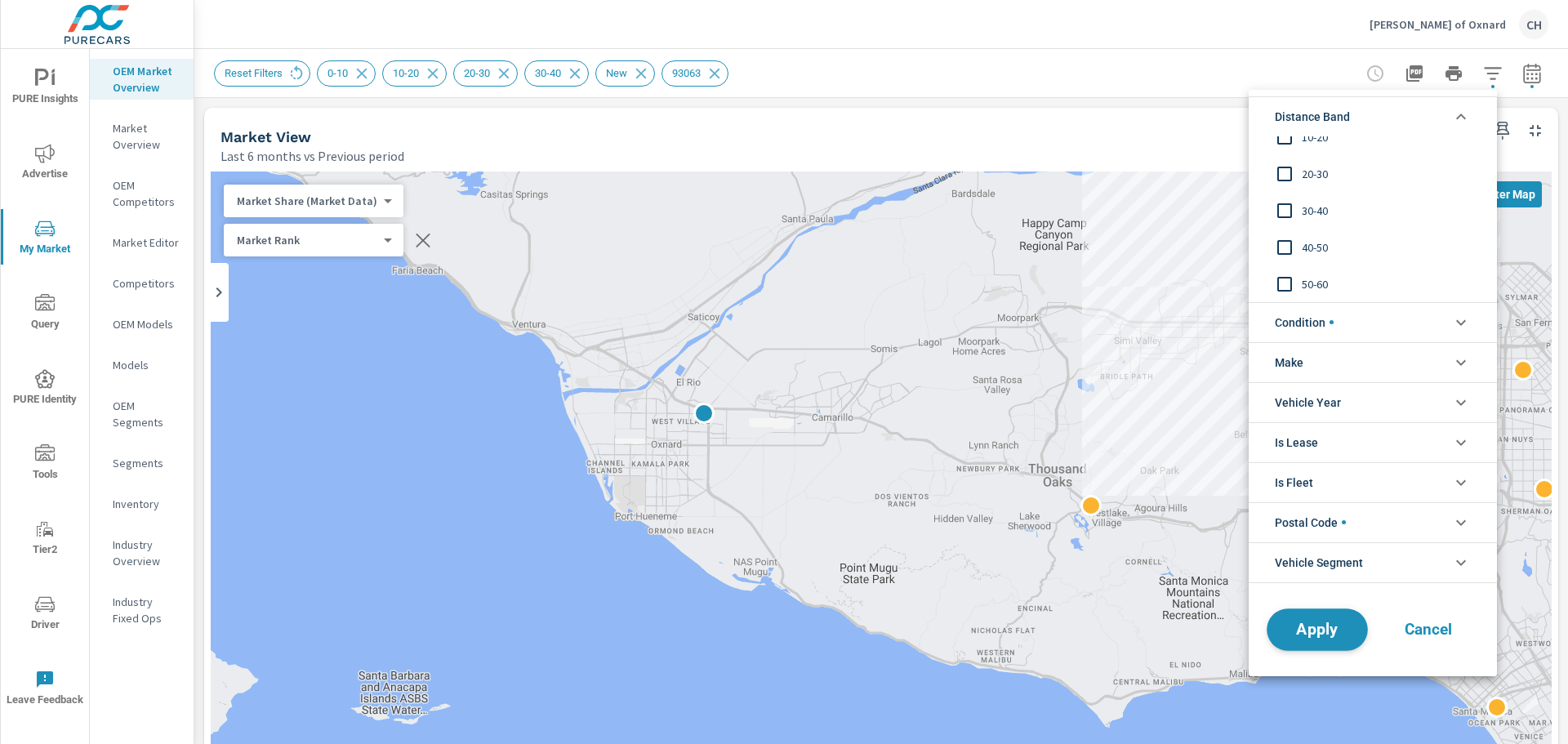 click on "Apply" at bounding box center [1317, 630] 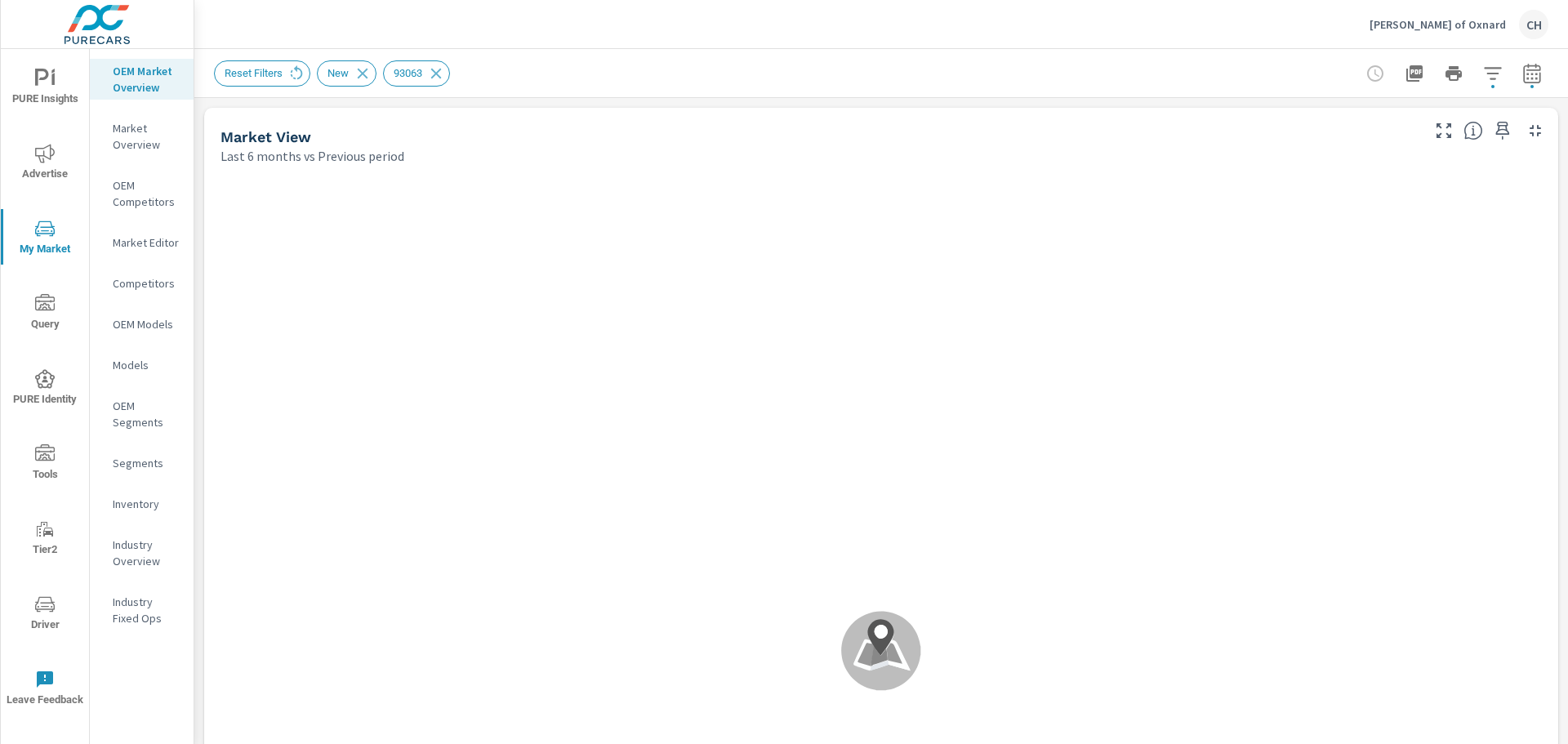 scroll, scrollTop: 1, scrollLeft: 0, axis: vertical 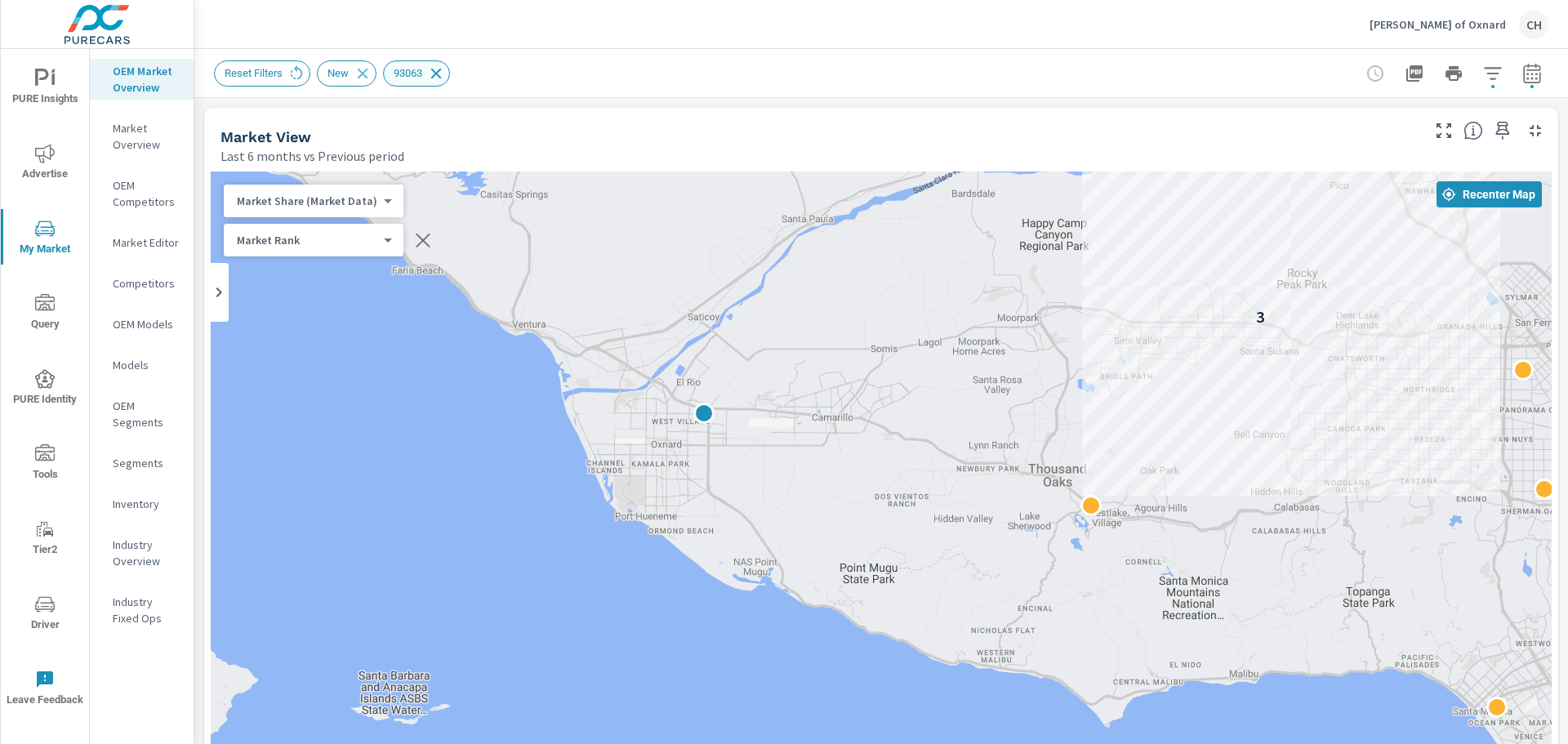 click 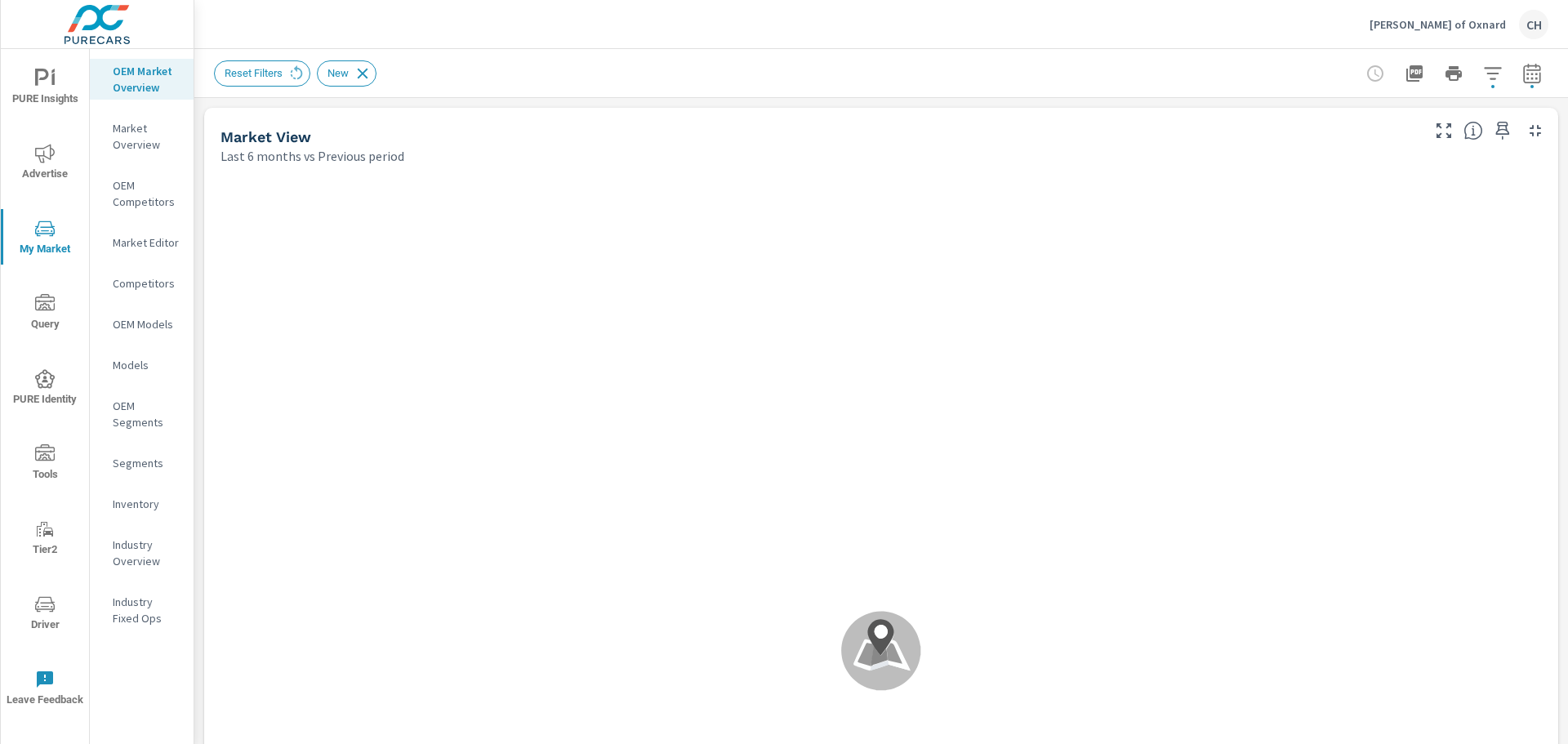 scroll, scrollTop: 1, scrollLeft: 0, axis: vertical 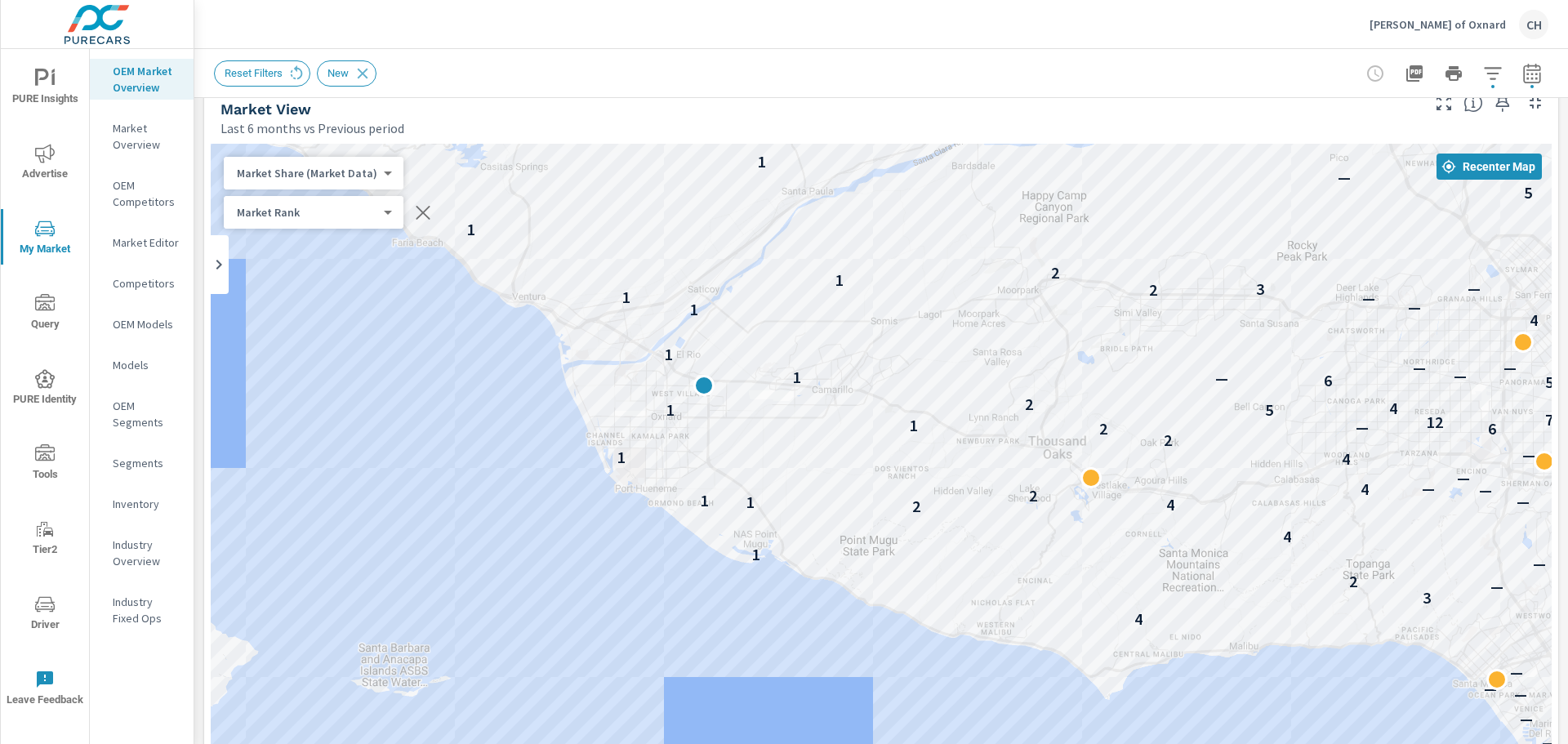 click on "Inventory" at bounding box center [146, 504] 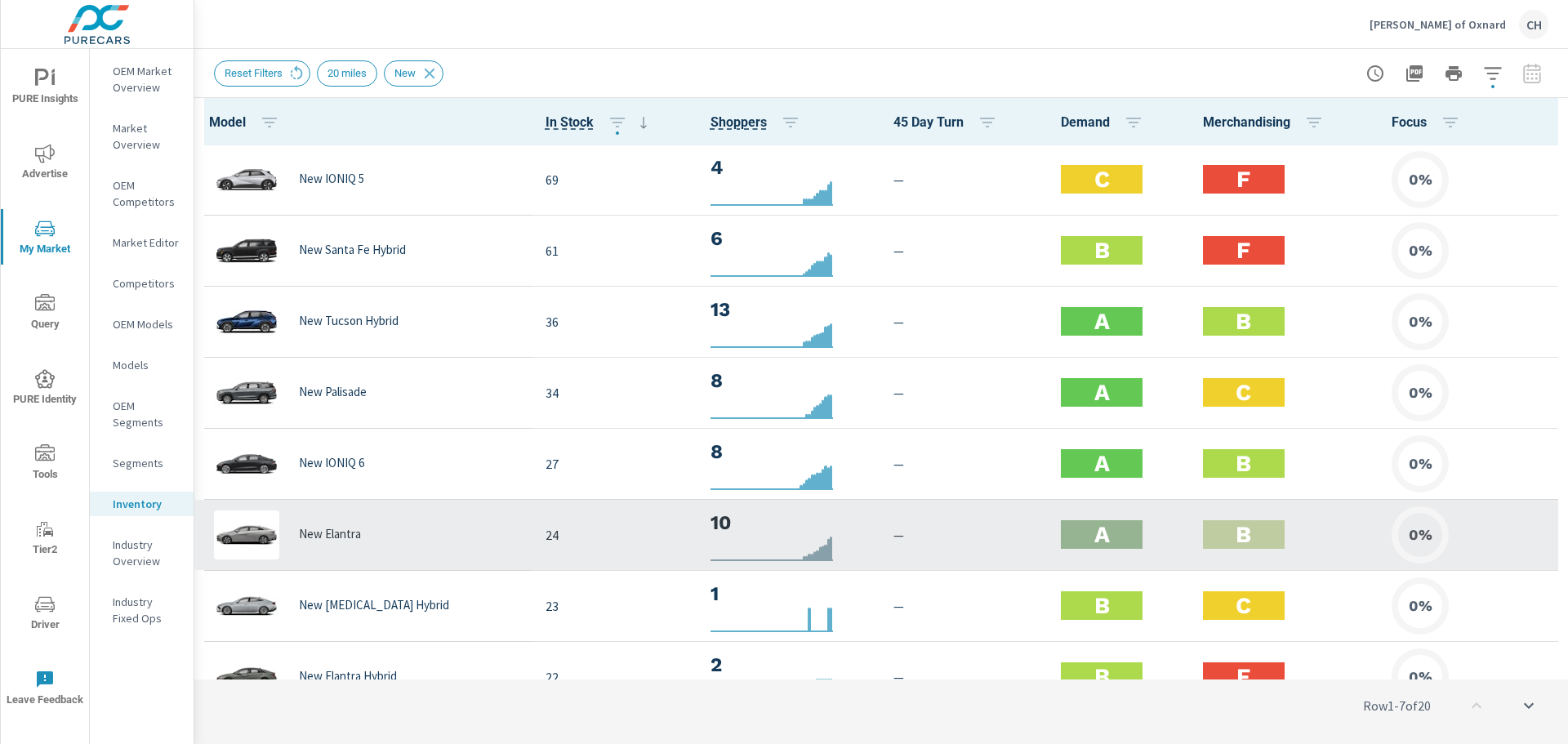 scroll, scrollTop: 0, scrollLeft: 0, axis: both 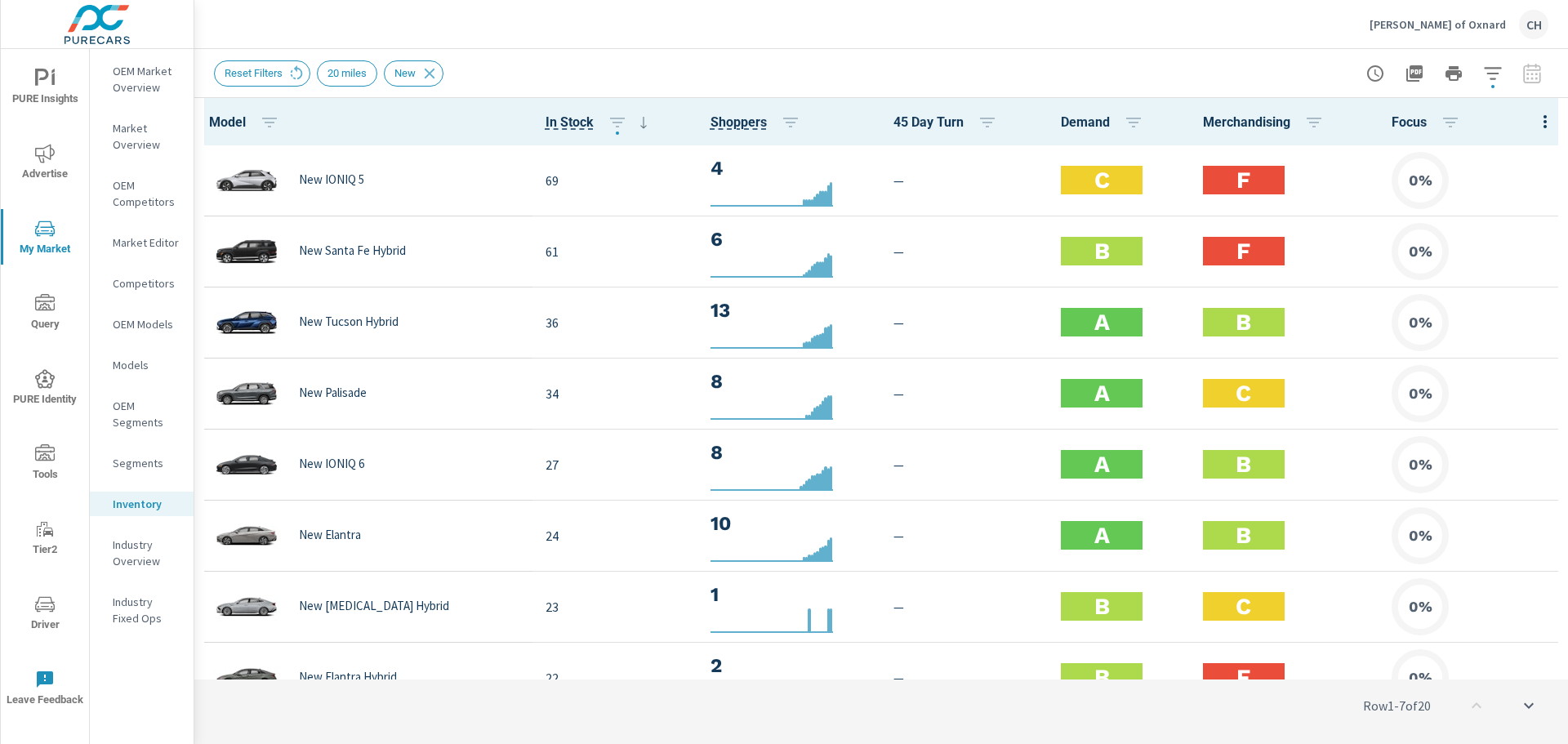 click on "OEM Market Overview" at bounding box center [146, 79] 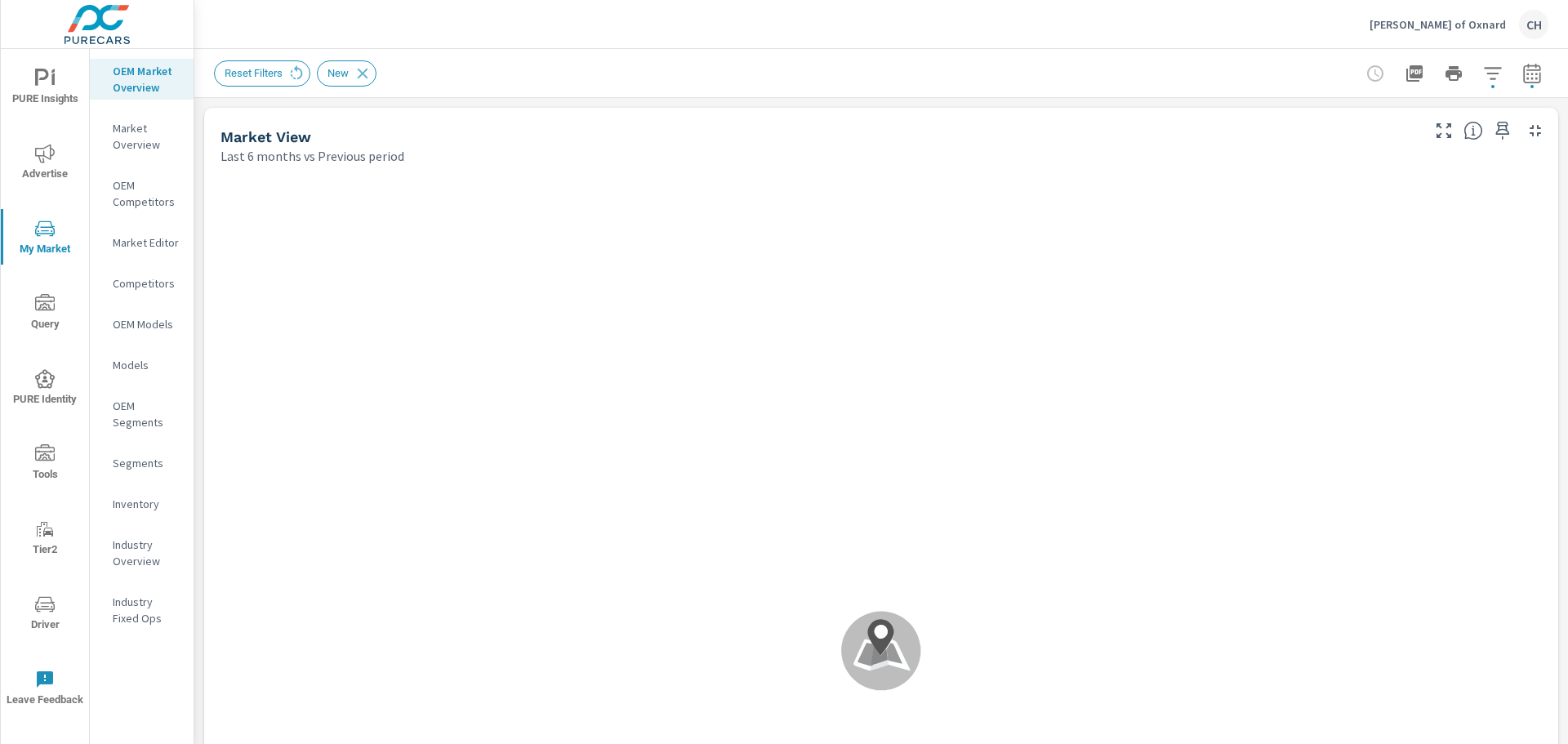 scroll, scrollTop: 1, scrollLeft: 0, axis: vertical 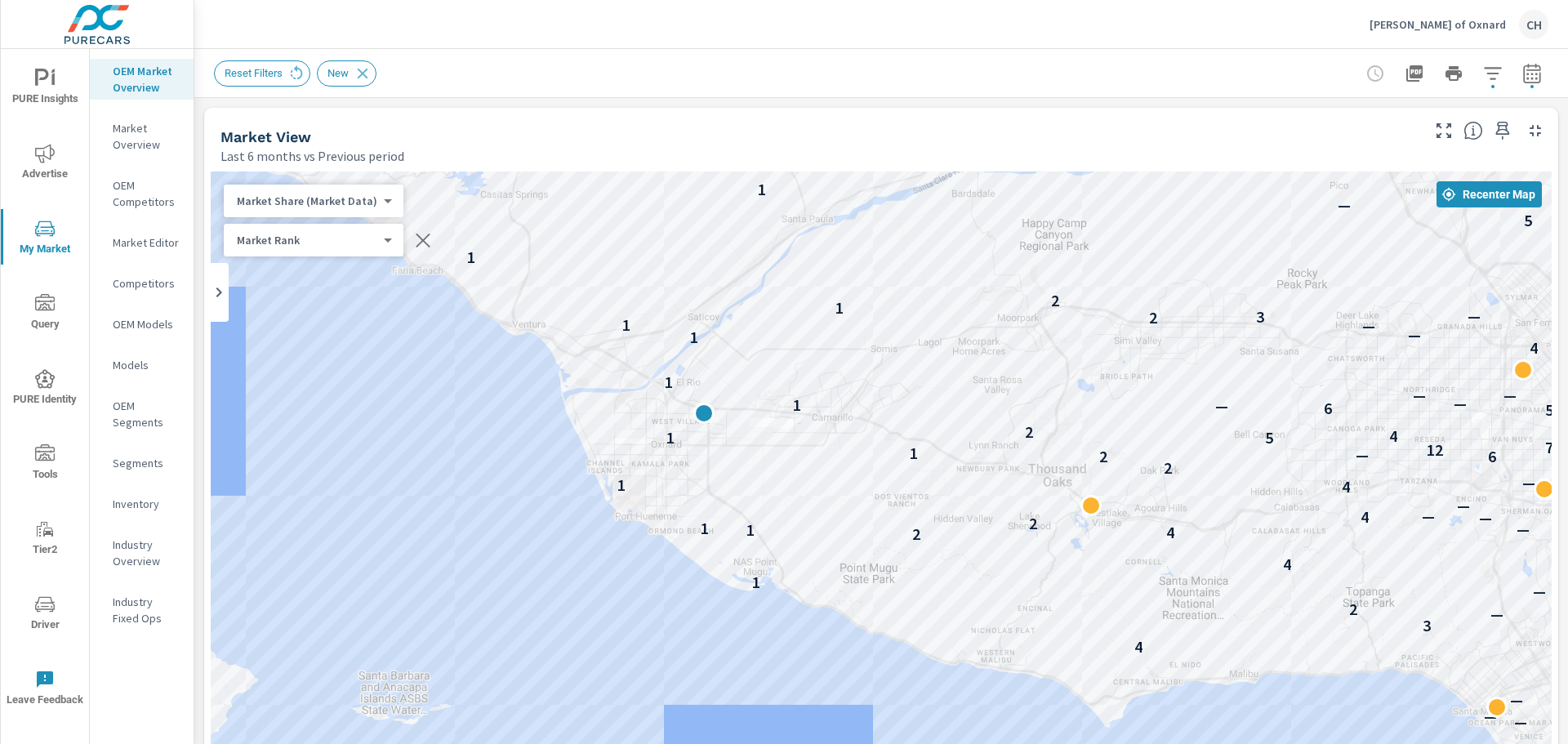 click on "Alexander Hyundai of Oxnard" at bounding box center (1437, 25) 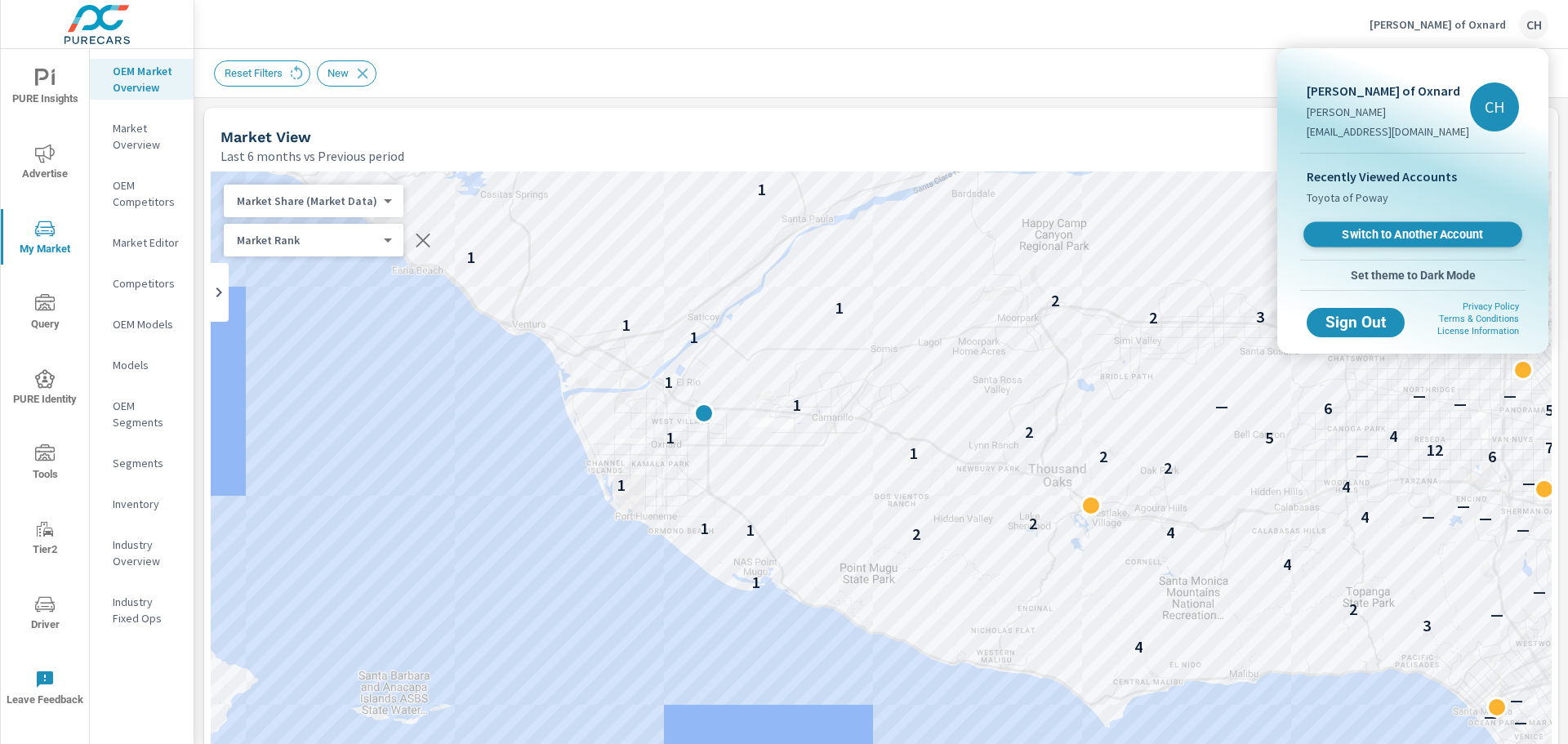 click on "Switch to Another Account" at bounding box center (1412, 234) 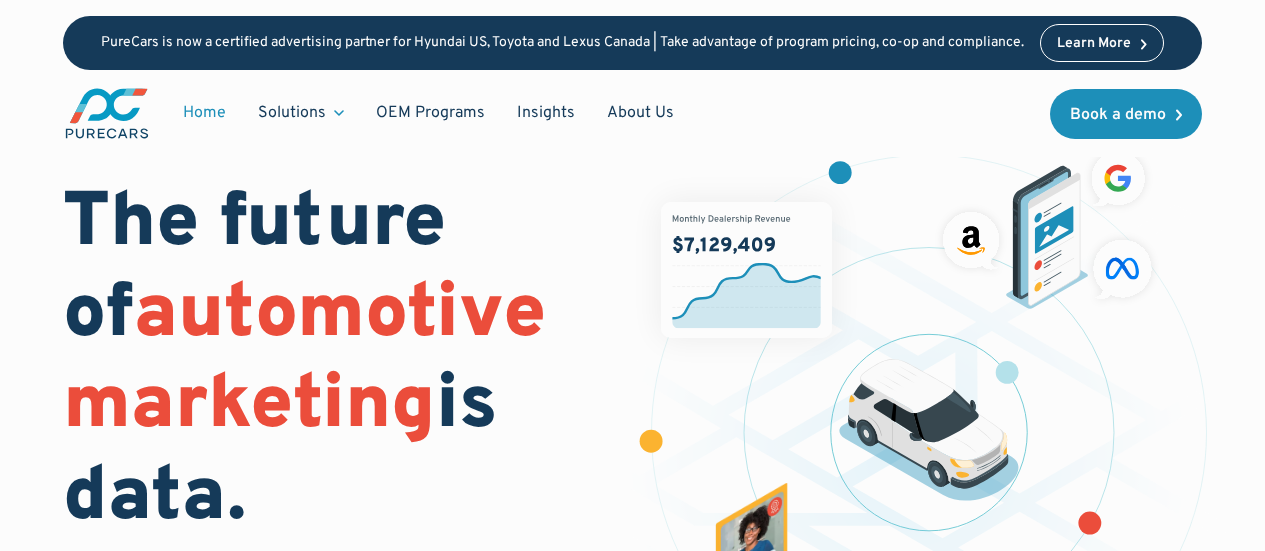 scroll, scrollTop: 0, scrollLeft: 0, axis: both 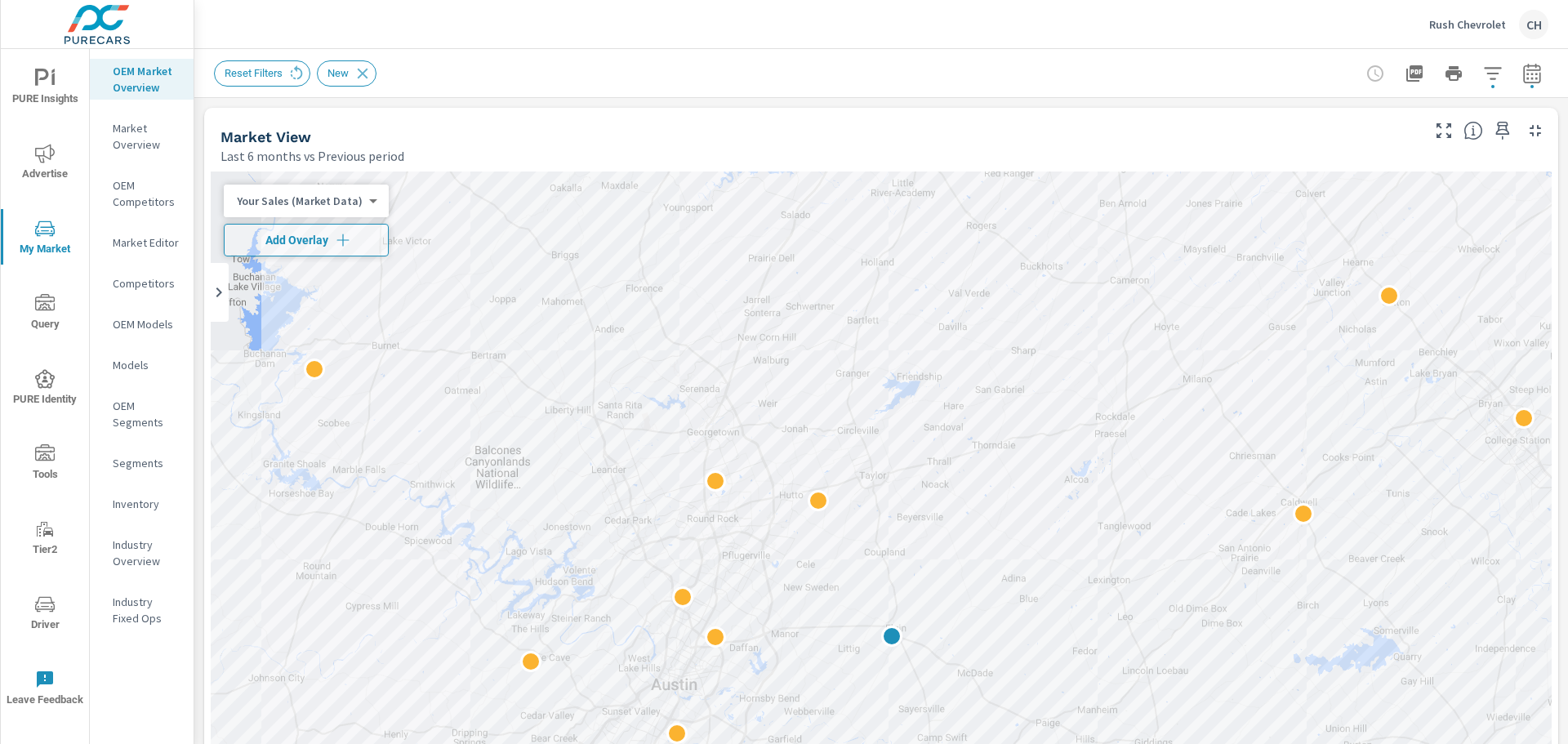 click on "PURE Insights Advertise My Market Query PURE Identity Tools Tier2 Driver Leave Feedback OEM Market Overview Market Overview OEM Competitors Market Editor Competitors OEM Models Models OEM Segments Segments Inventory Industry Overview Industry Fixed Ops Rush Chevrolet CH Market Overview Rush Chevrolet Report date range:
Jan 01, 2025 -
Jun 30, 2025
vs
Jul 04, 2024 -
Dec 31, 2024
Filters: ConditionId: New Reset Filters New Market View Last 6 months vs Previous period ← Move left → Move right ↑ Move up ↓ Move down + Zoom in - Zoom out Home Jump left by 75% End Jump right by 75% Page Up Jump up by 75% Page Down Jump down by 75% Keyboard shortcuts Map Data Map data ©2025 Google Map data ©2025 Google 10 km  Click to toggle between metric and imperial units Terms Report a map error Most ( 63 ) Least ( 1 ) Your Sales (Market Data) 0 ​ Add Overlay Dealer Markers  Market Rank Dealer Sales Market Rank" at bounding box center (784, 372) 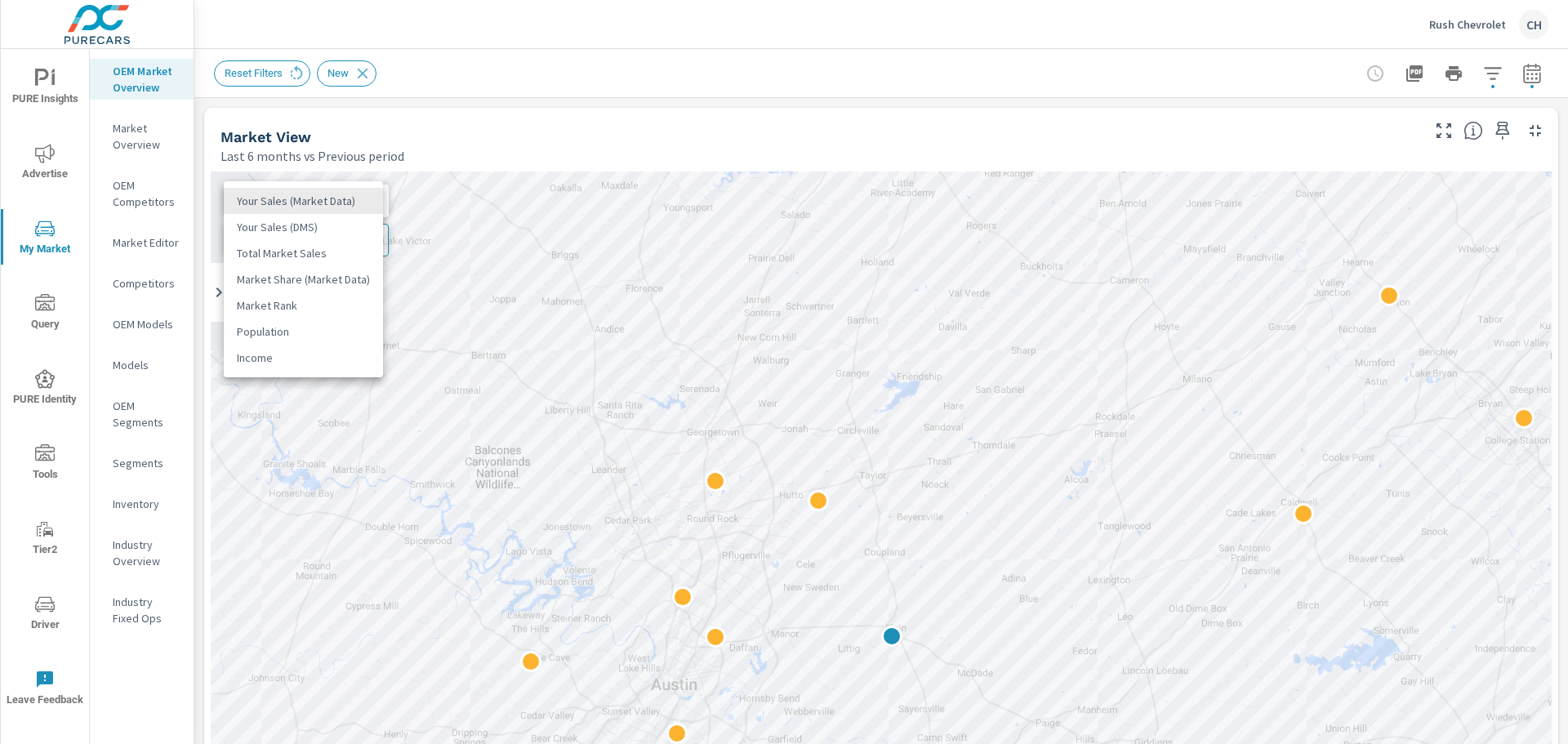 click on "Market Share (Market Data)" at bounding box center (303, 279) 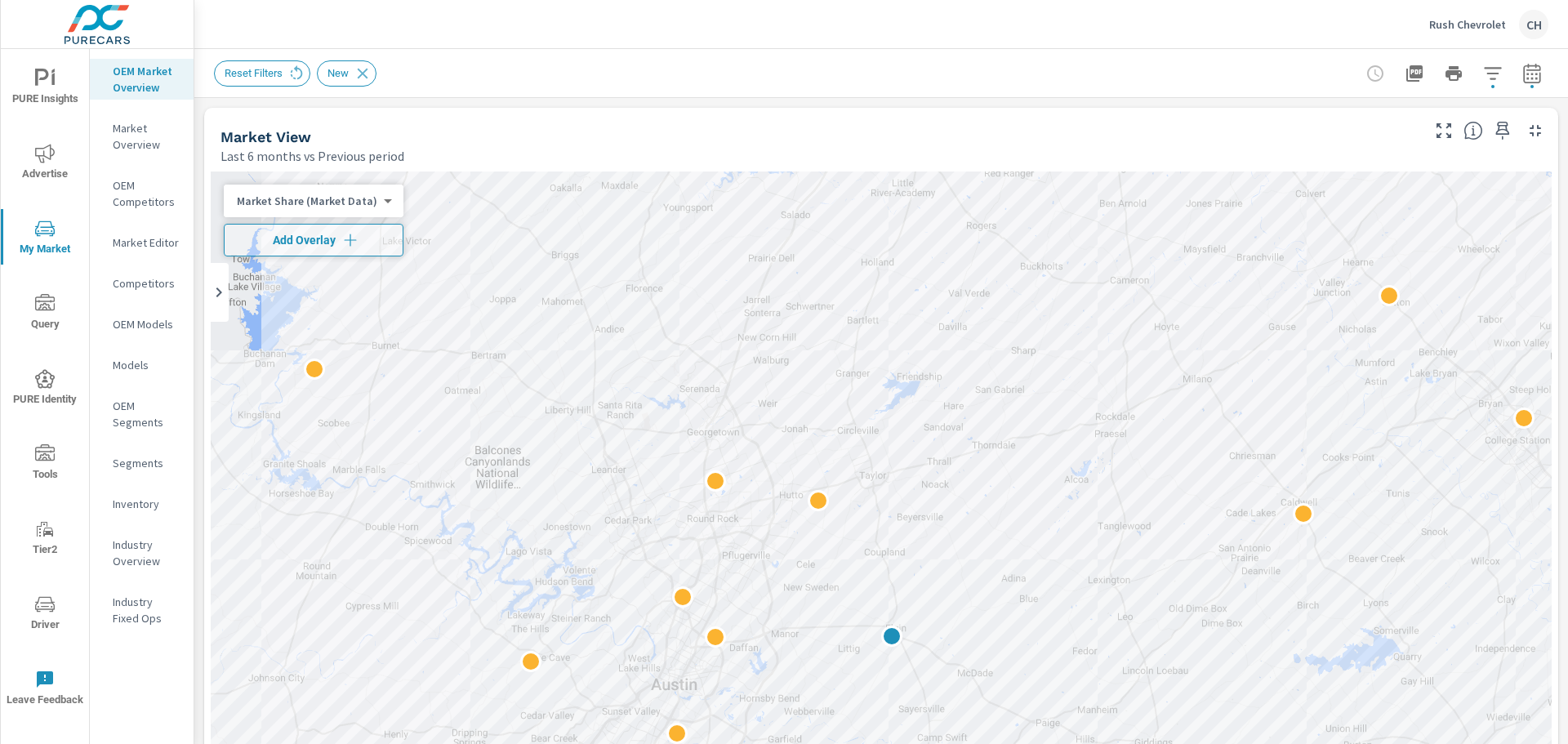 click on "Market Share (Market Data) 3 ​ Add Overlay Dealer Markers" at bounding box center [314, 253] 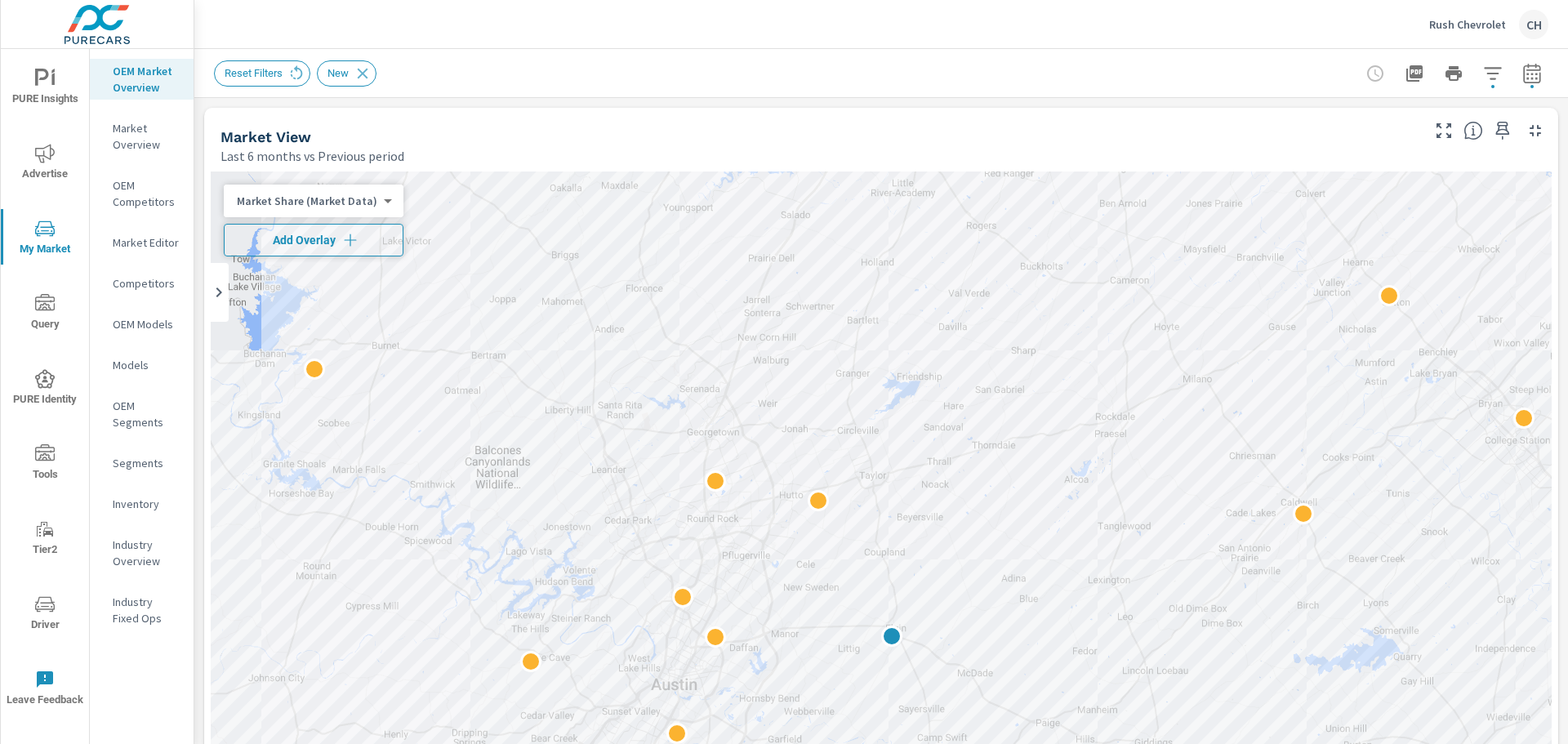 click on "Add Overlay" at bounding box center [314, 240] 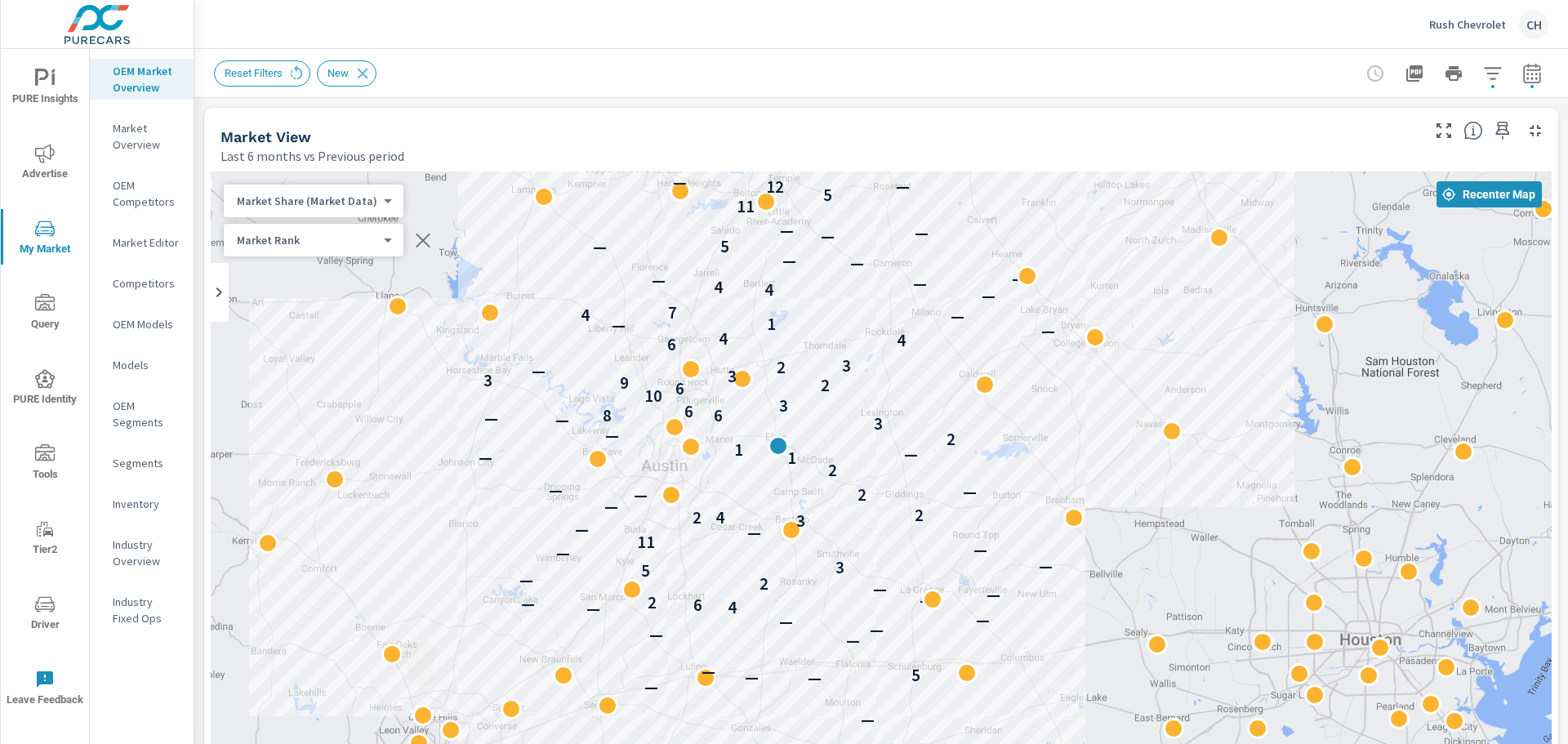 drag, startPoint x: 1275, startPoint y: 587, endPoint x: 762, endPoint y: 376, distance: 554.6981 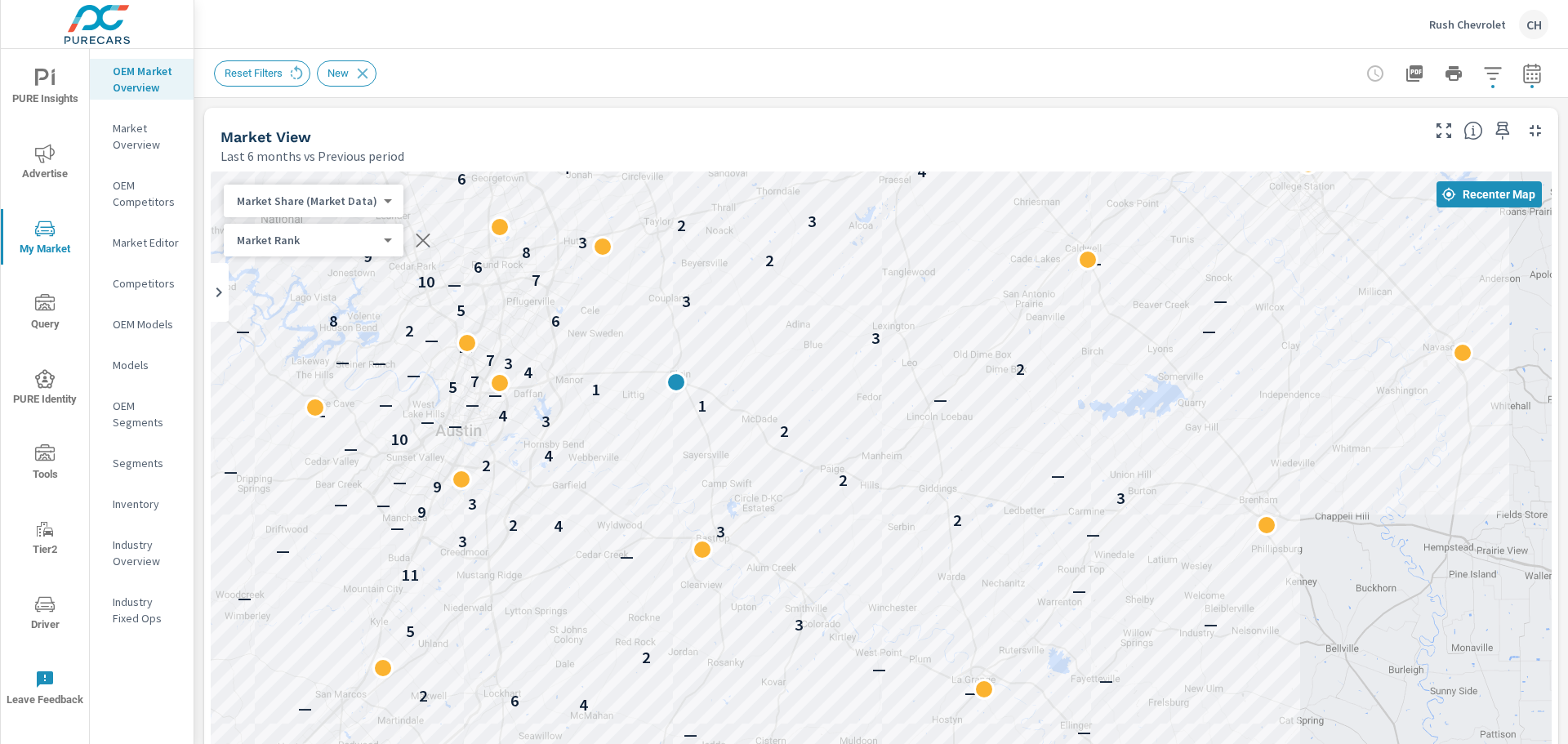drag, startPoint x: 728, startPoint y: 494, endPoint x: 822, endPoint y: 440, distance: 108.40664 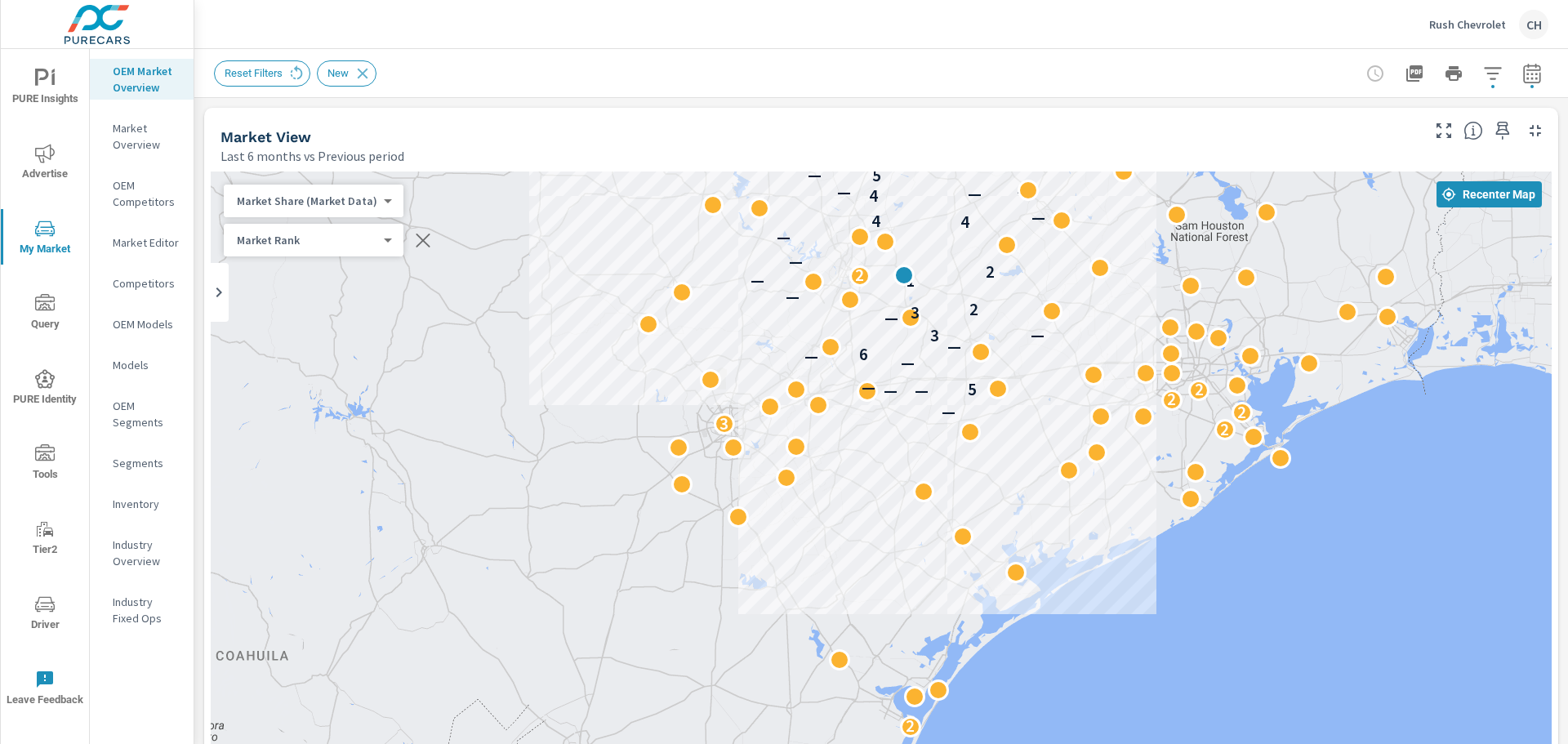 drag, startPoint x: 1091, startPoint y: 626, endPoint x: 990, endPoint y: 319, distance: 323.187 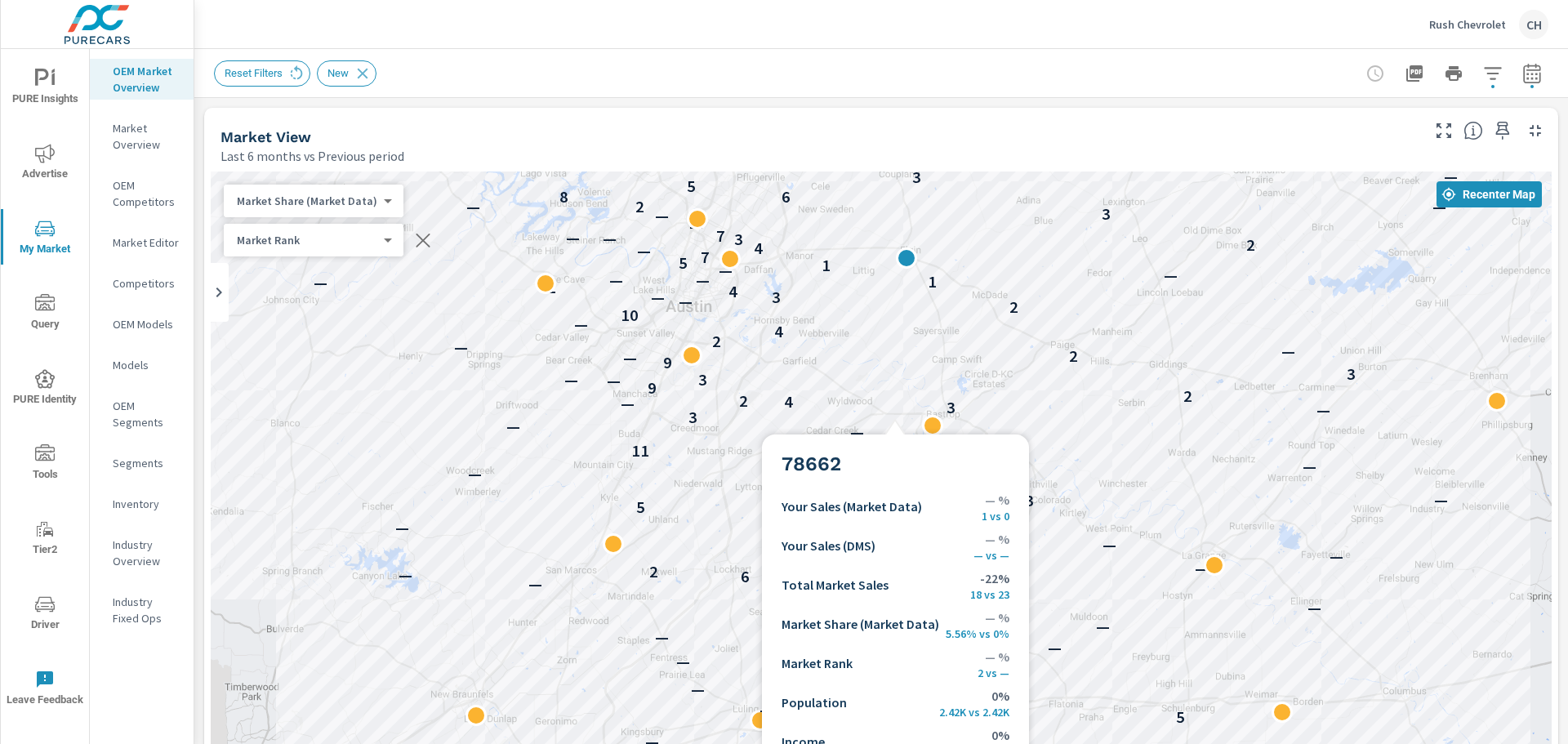 drag, startPoint x: 895, startPoint y: 415, endPoint x: 848, endPoint y: 535, distance: 128.87591 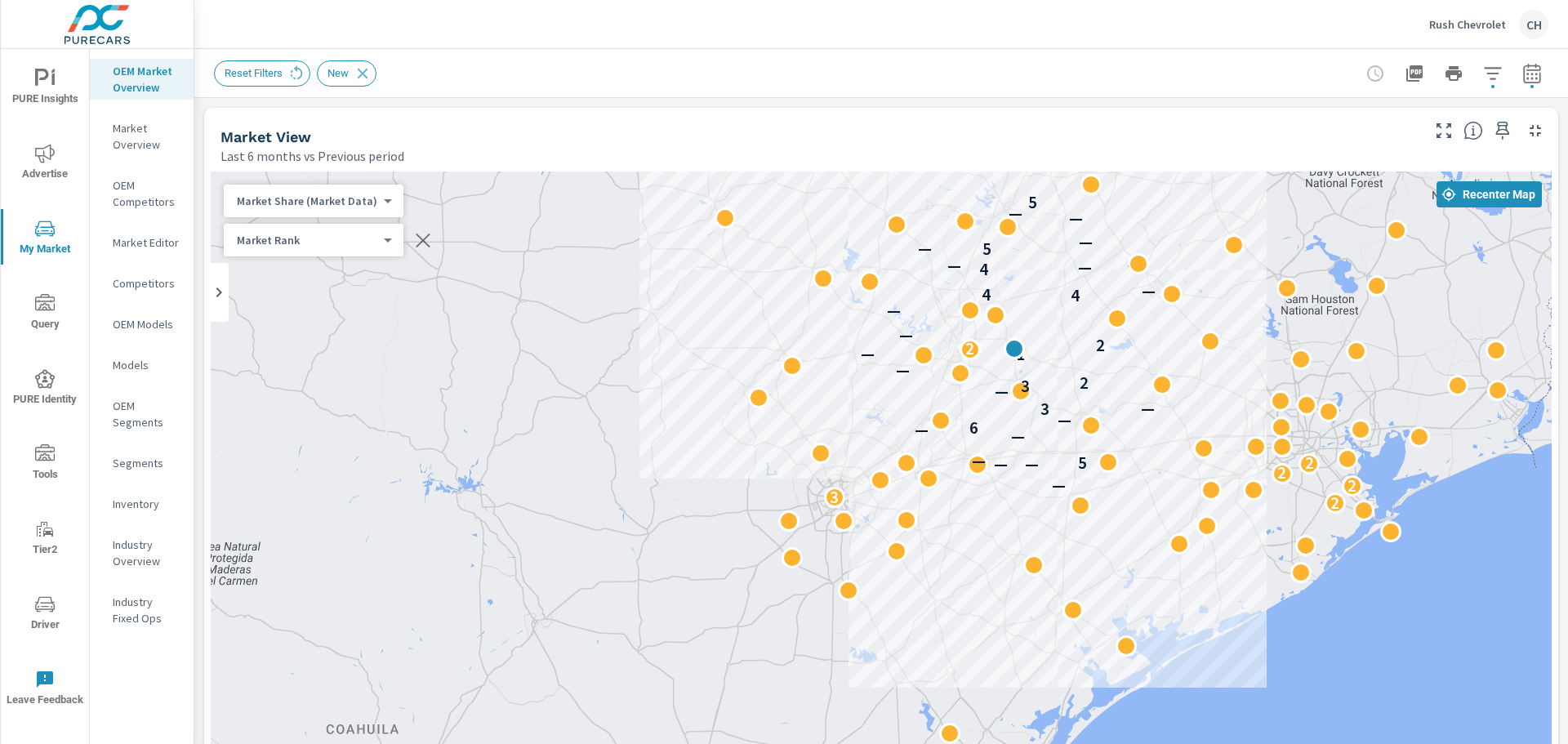 drag, startPoint x: 1064, startPoint y: 648, endPoint x: 1074, endPoint y: 488, distance: 160.312 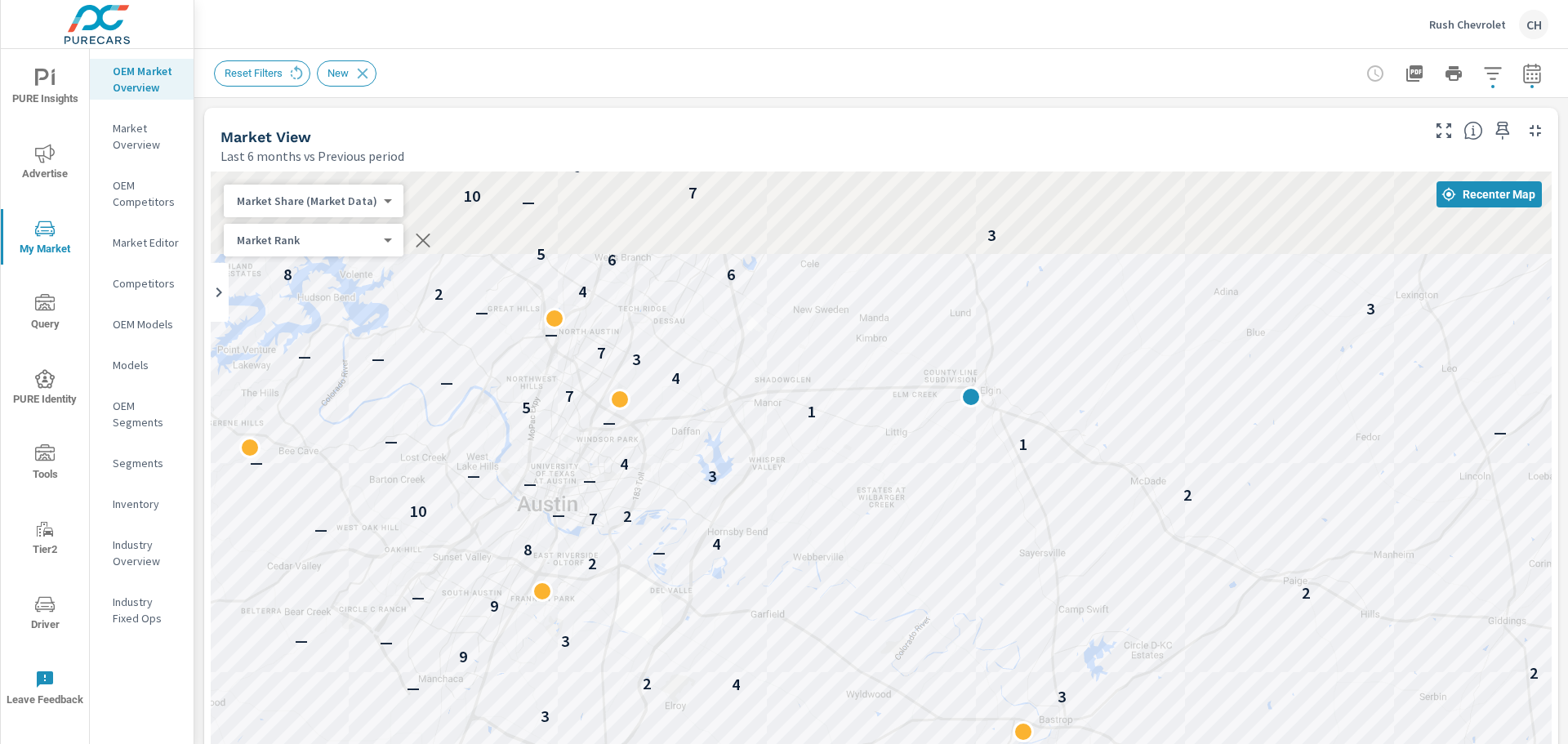 drag, startPoint x: 927, startPoint y: 403, endPoint x: 998, endPoint y: 728, distance: 332.665 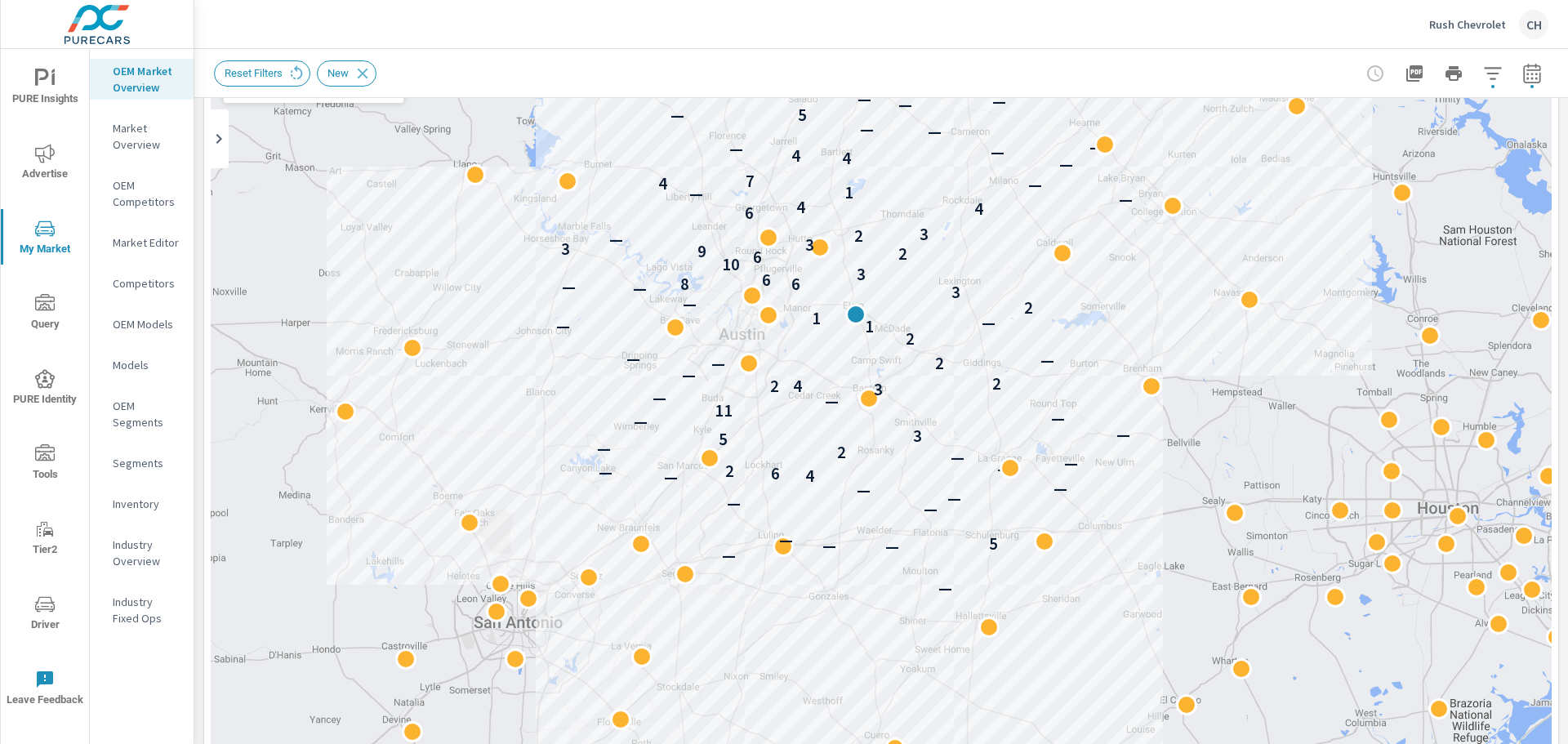 scroll, scrollTop: 150, scrollLeft: 0, axis: vertical 